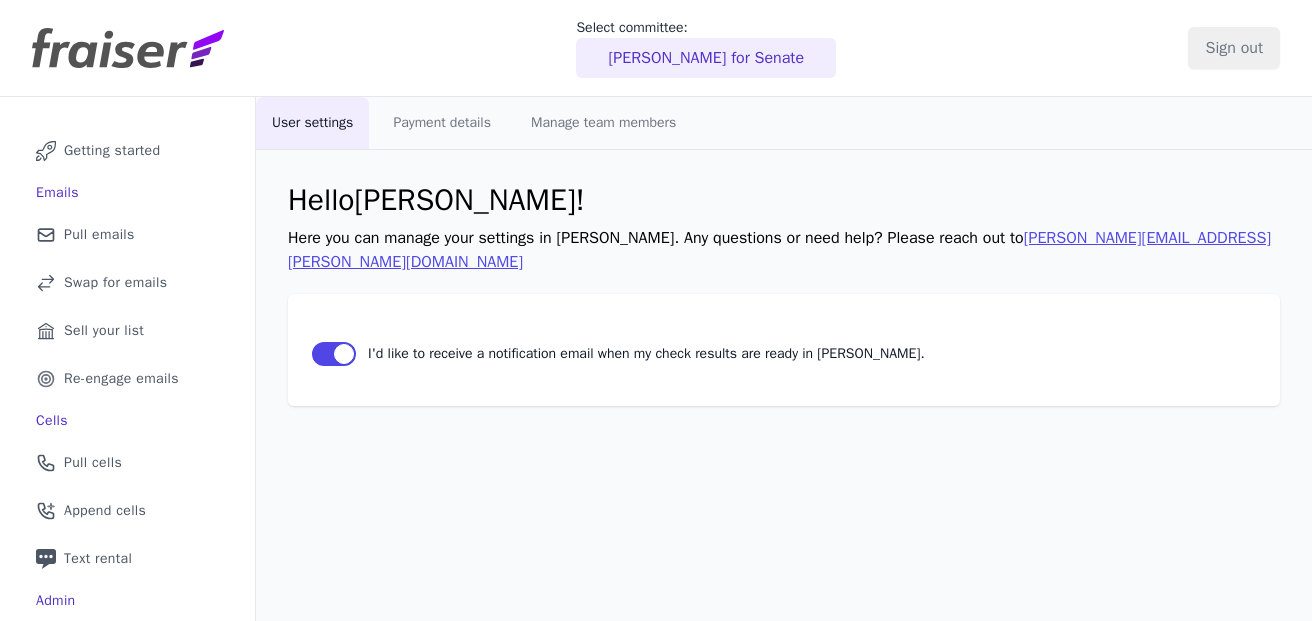 scroll, scrollTop: 0, scrollLeft: 0, axis: both 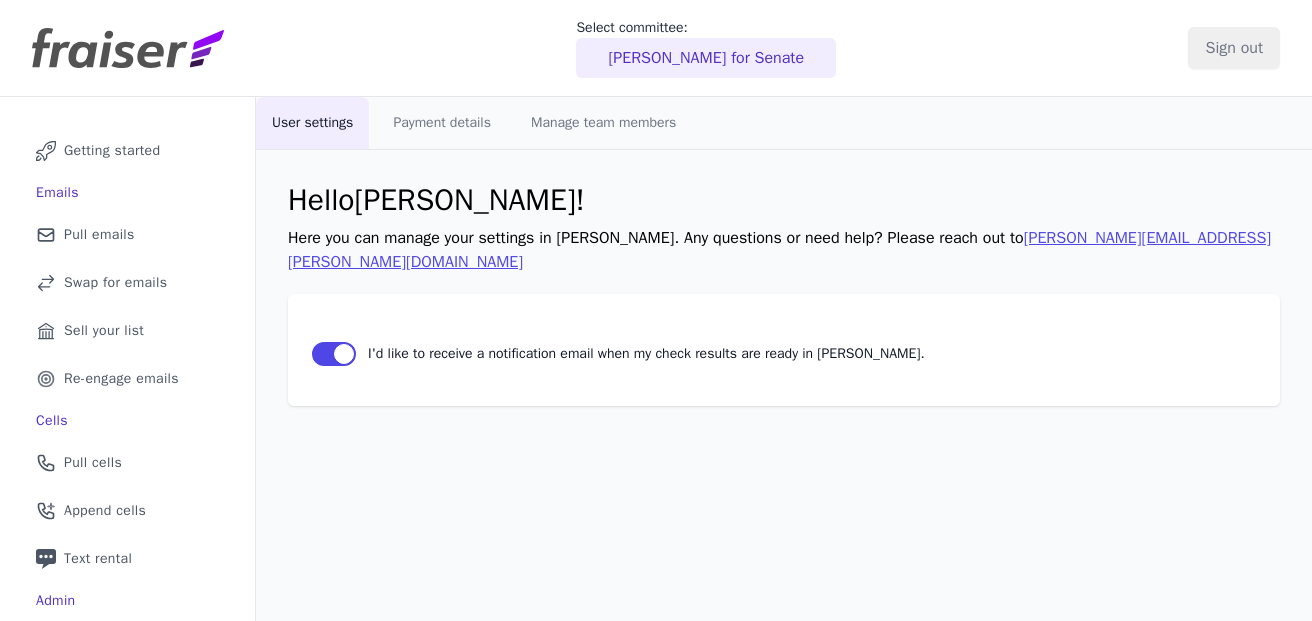 click on "[PERSON_NAME] for Senate" at bounding box center (706, 58) 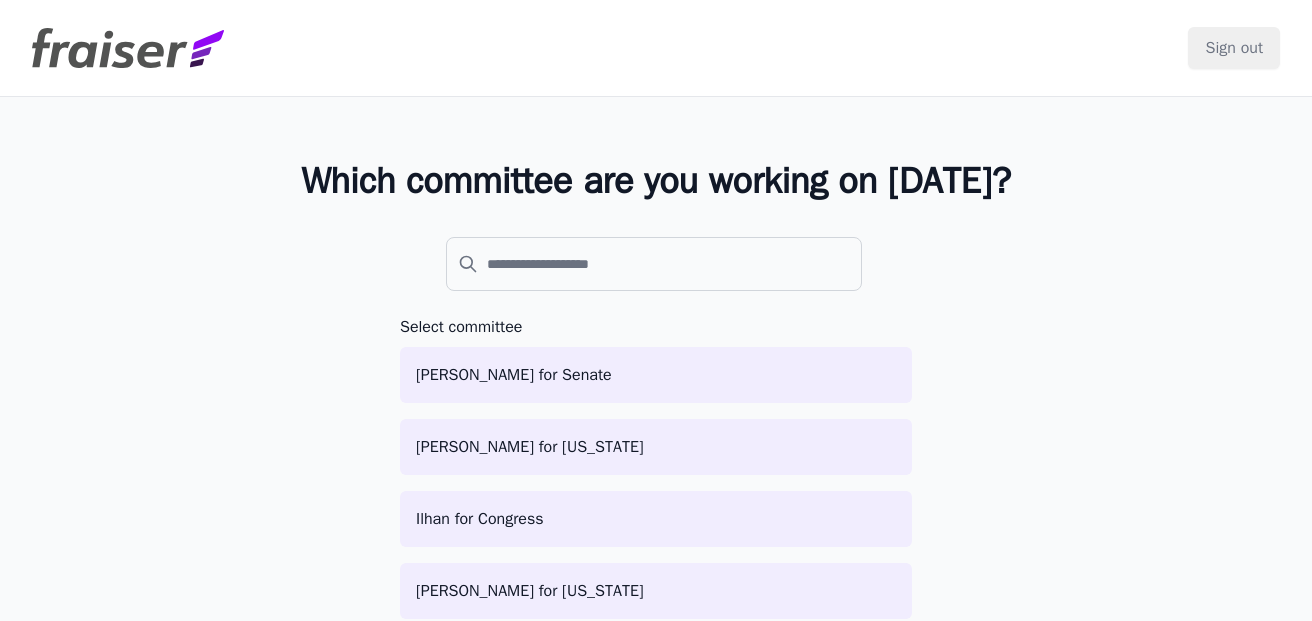 scroll, scrollTop: 0, scrollLeft: 0, axis: both 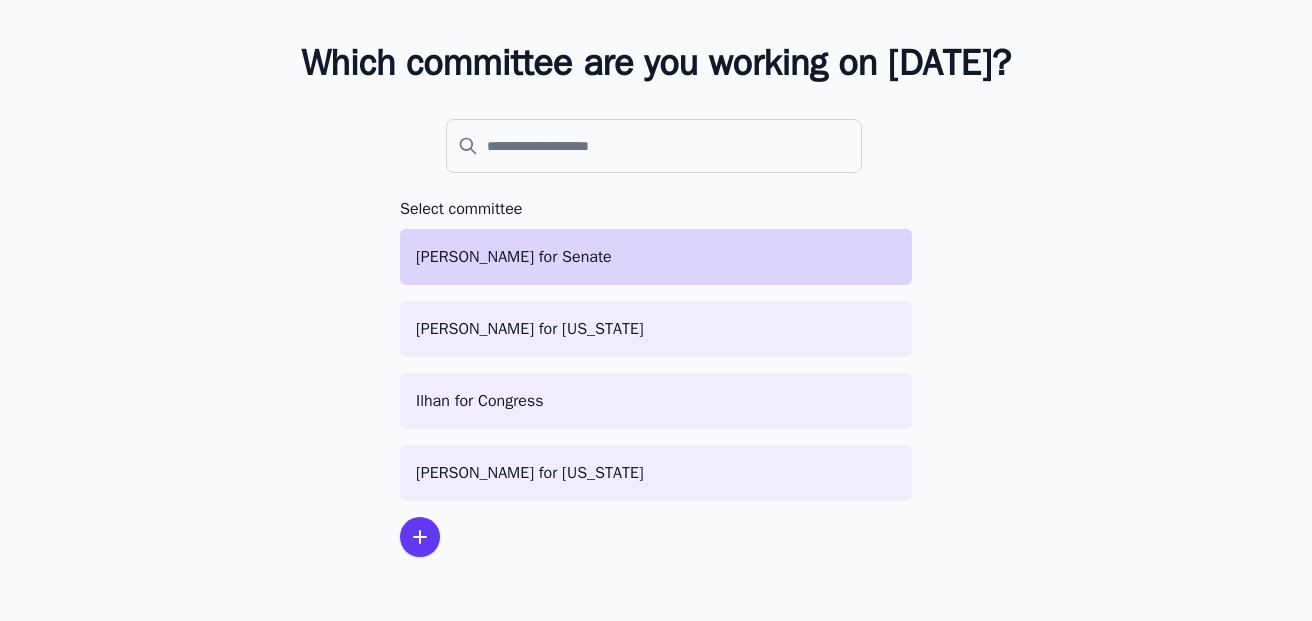 click on "[PERSON_NAME] for Senate" at bounding box center [656, 257] 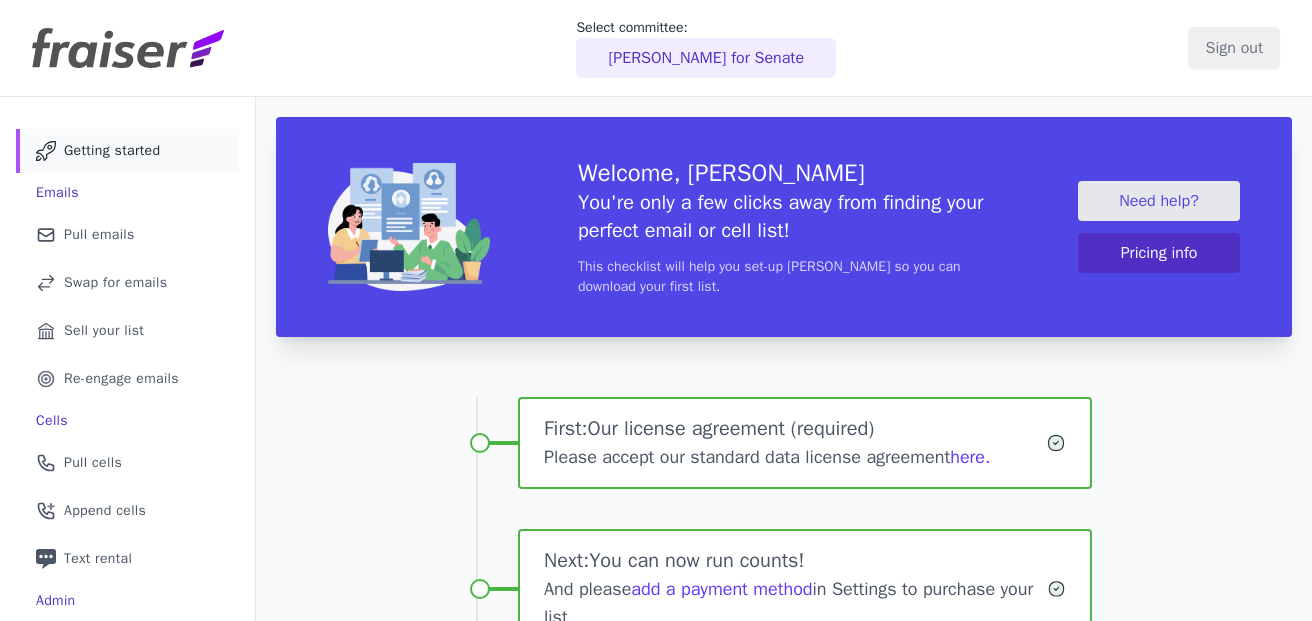 scroll, scrollTop: 0, scrollLeft: 0, axis: both 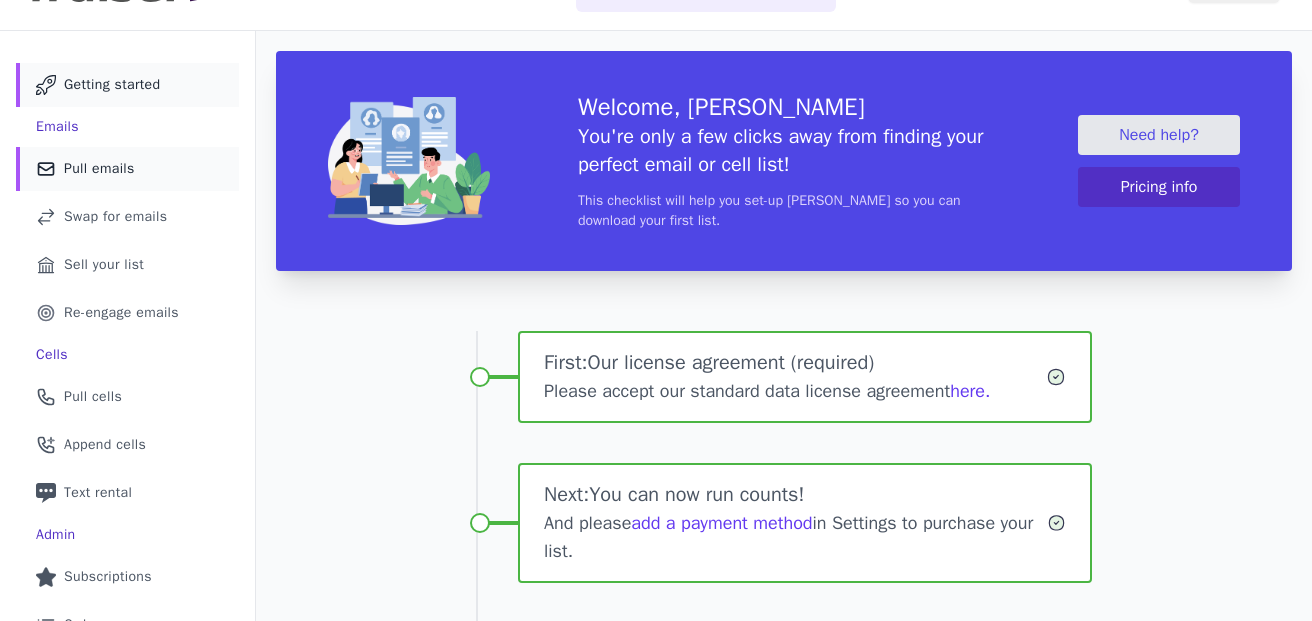 click on "Pull emails" at bounding box center [99, 169] 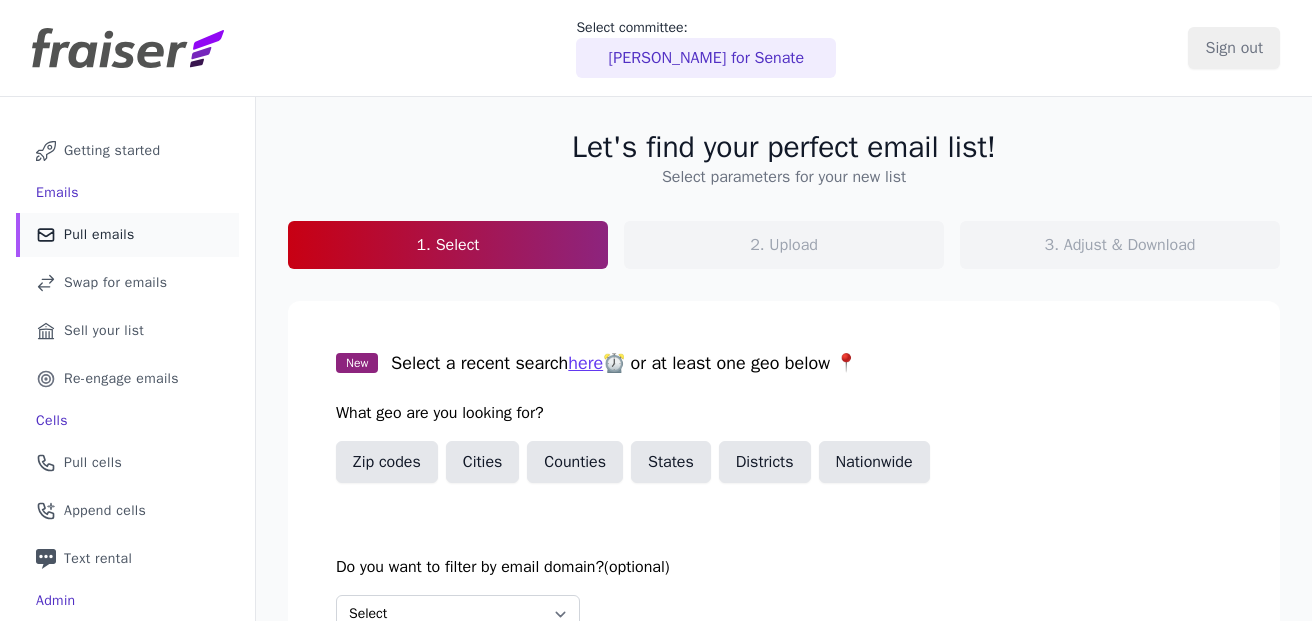 scroll, scrollTop: 0, scrollLeft: 0, axis: both 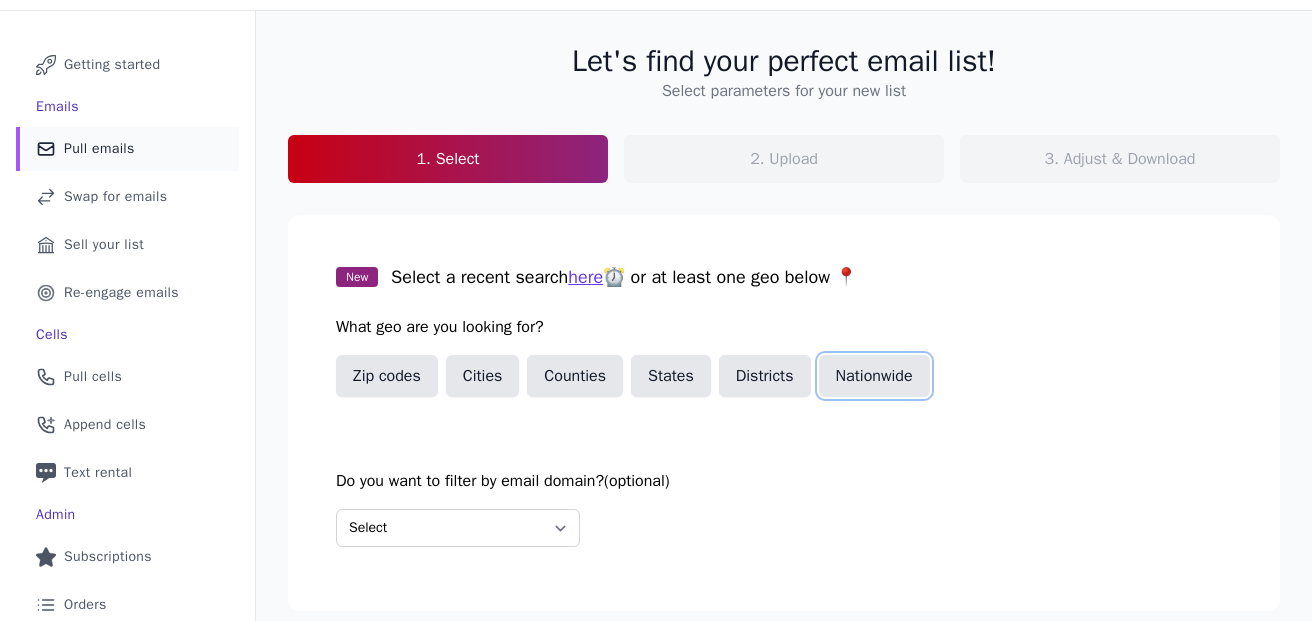 click on "Nationwide" at bounding box center [874, 376] 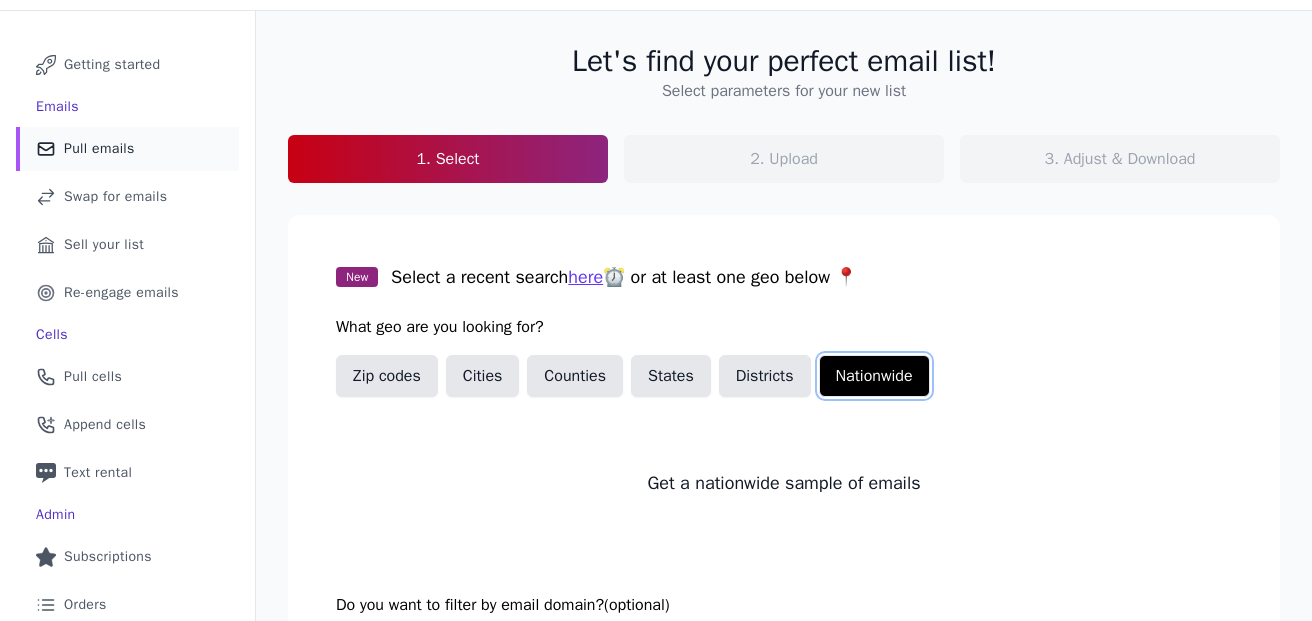 scroll, scrollTop: 268, scrollLeft: 0, axis: vertical 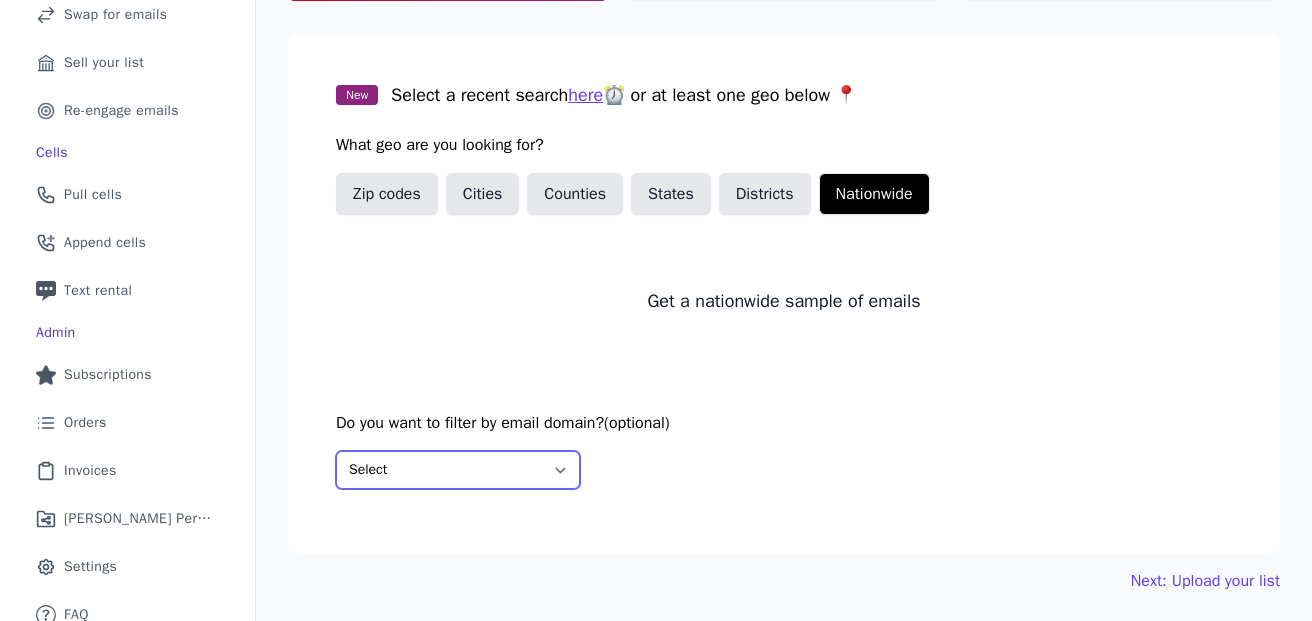 click on "Select Include only these domains Include none of these domains" at bounding box center [458, 470] 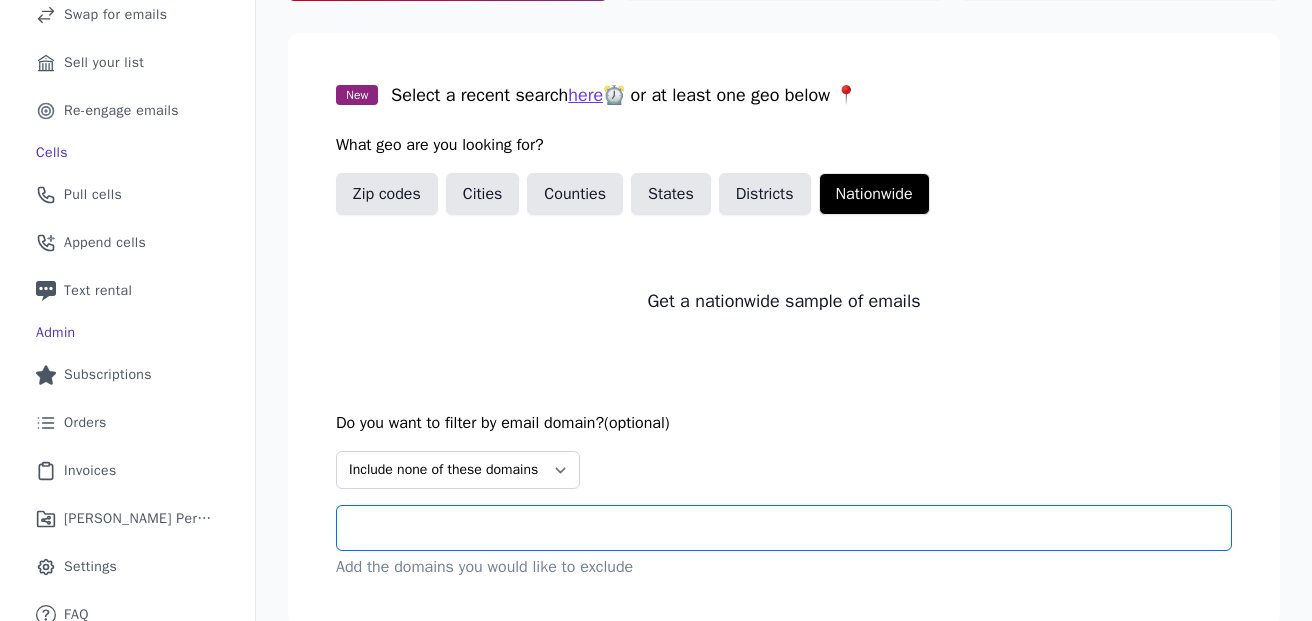 click at bounding box center (792, 528) 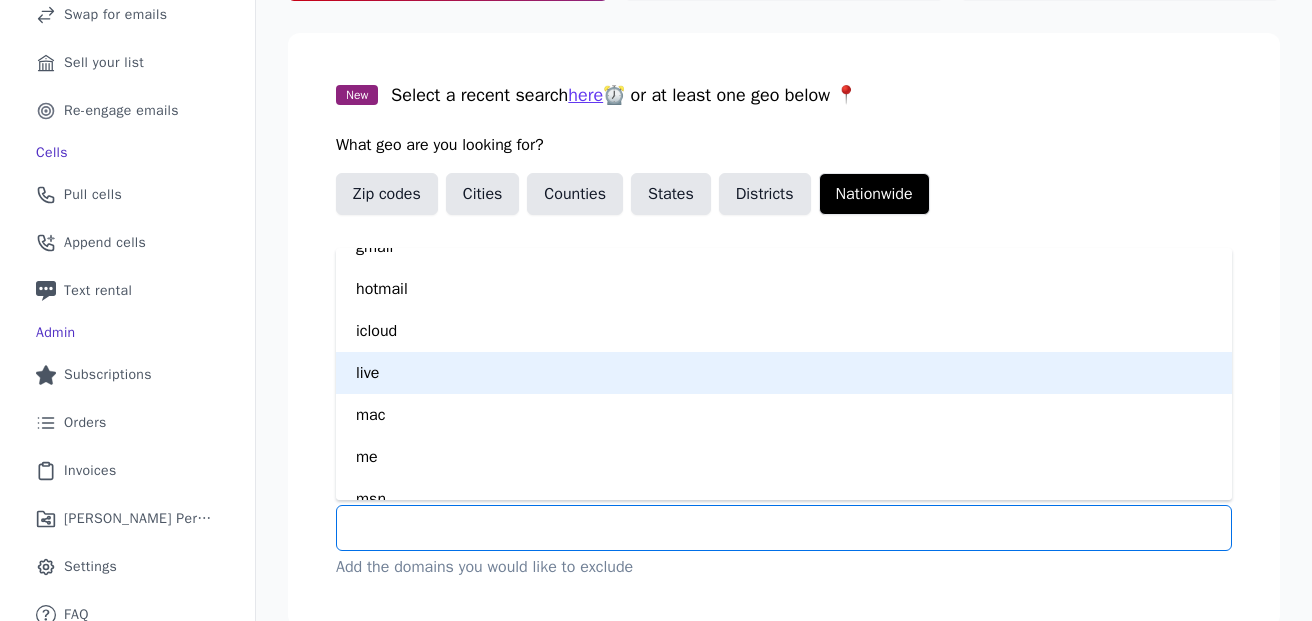 scroll, scrollTop: 130, scrollLeft: 0, axis: vertical 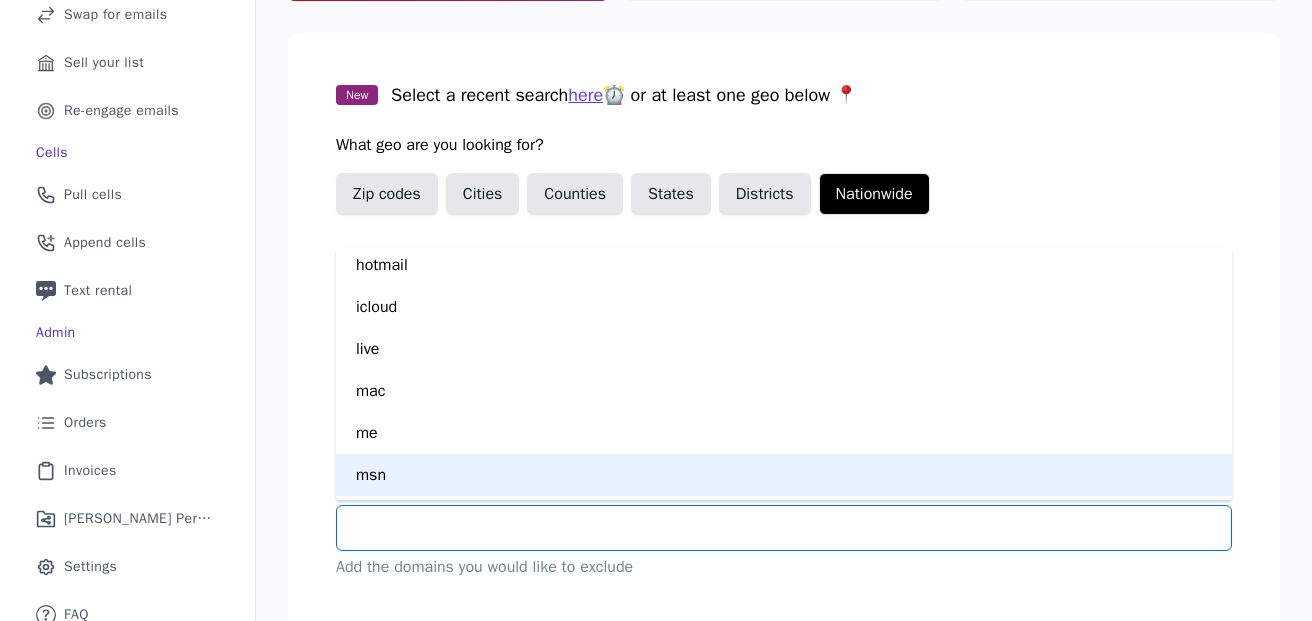 click on "msn" at bounding box center [784, 475] 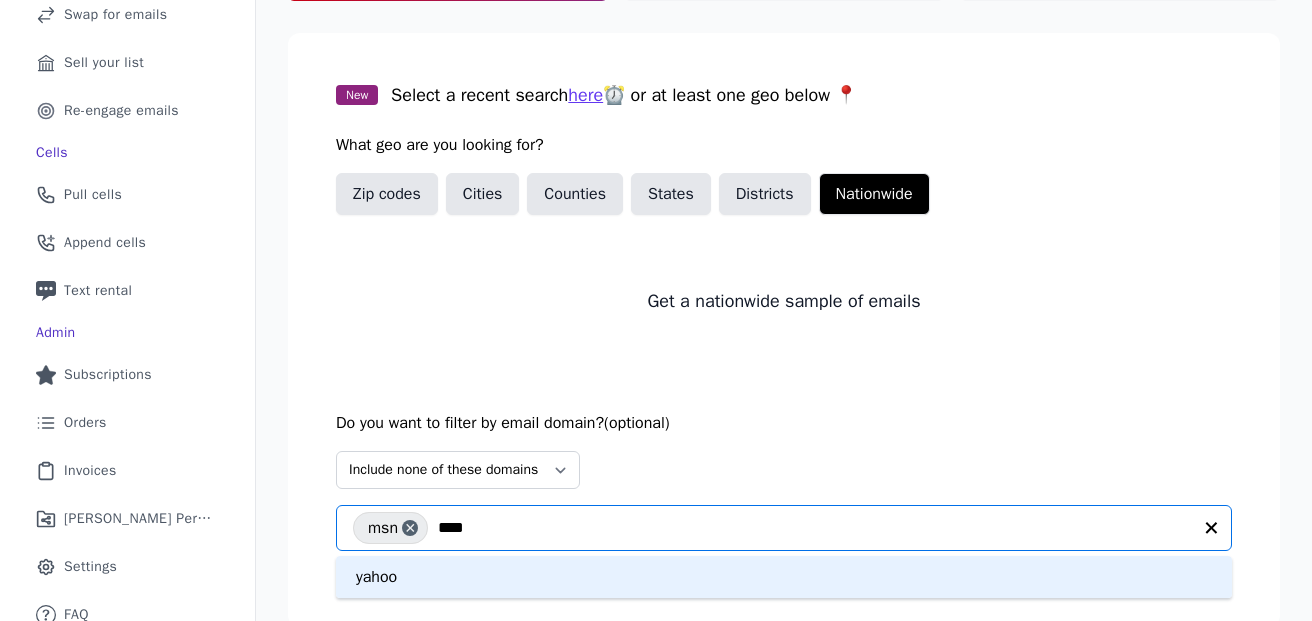 type on "*****" 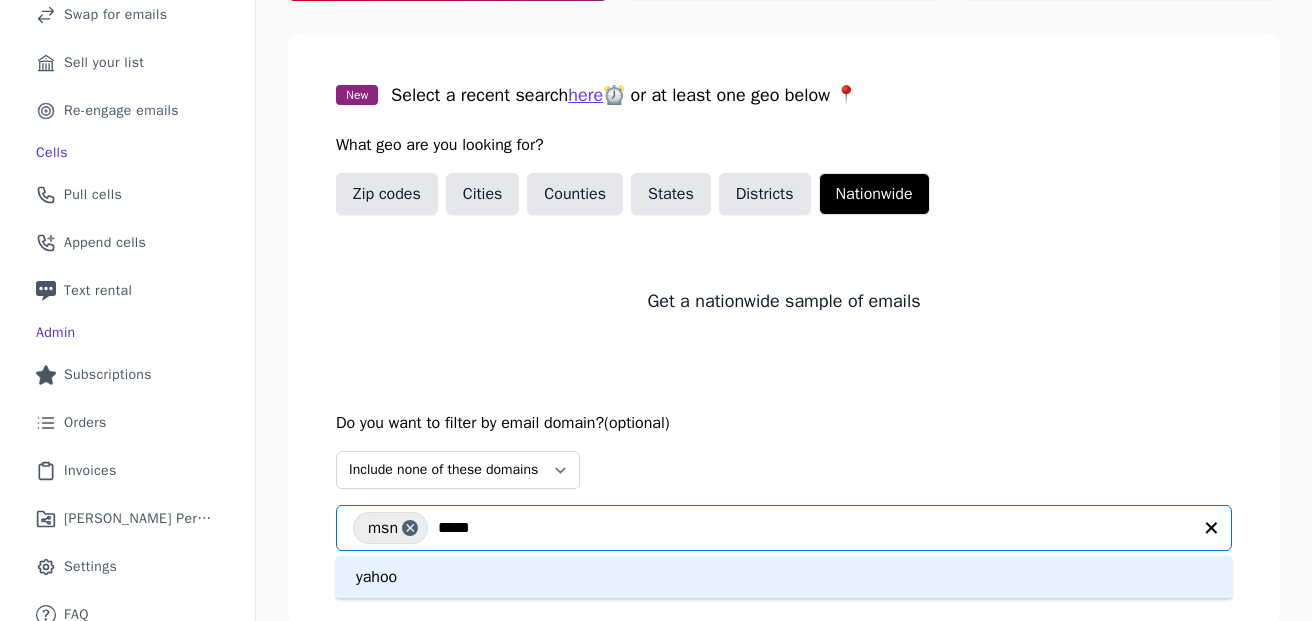 click on "yahoo" at bounding box center (784, 577) 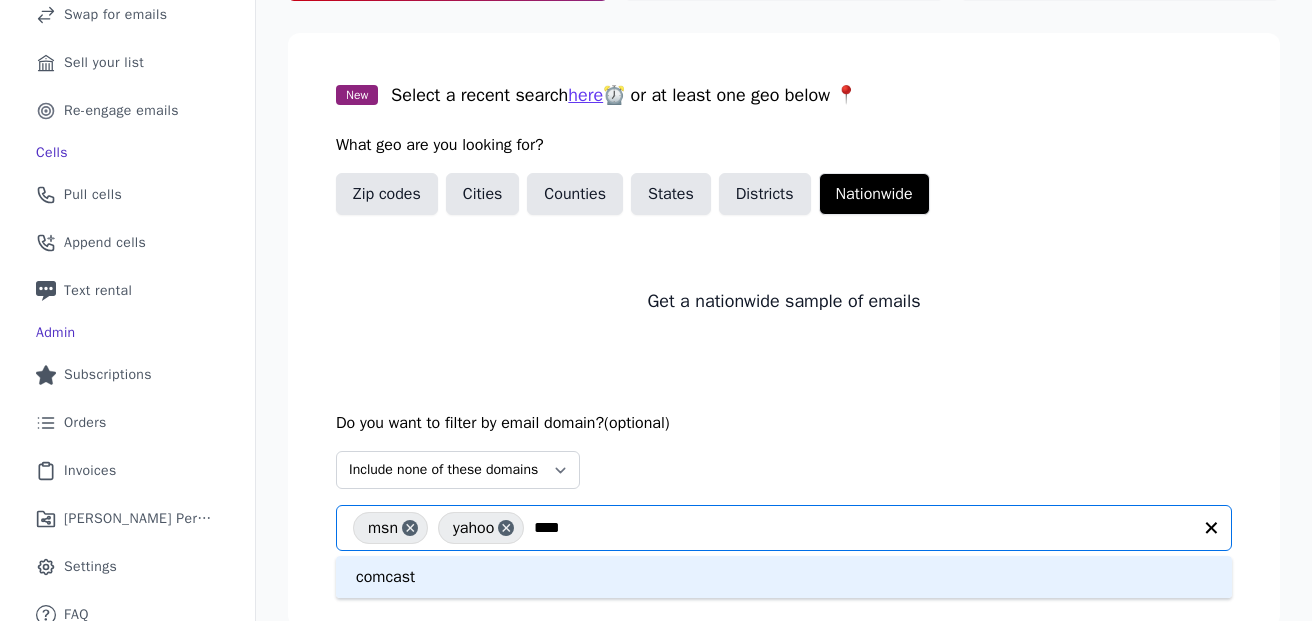 type on "*****" 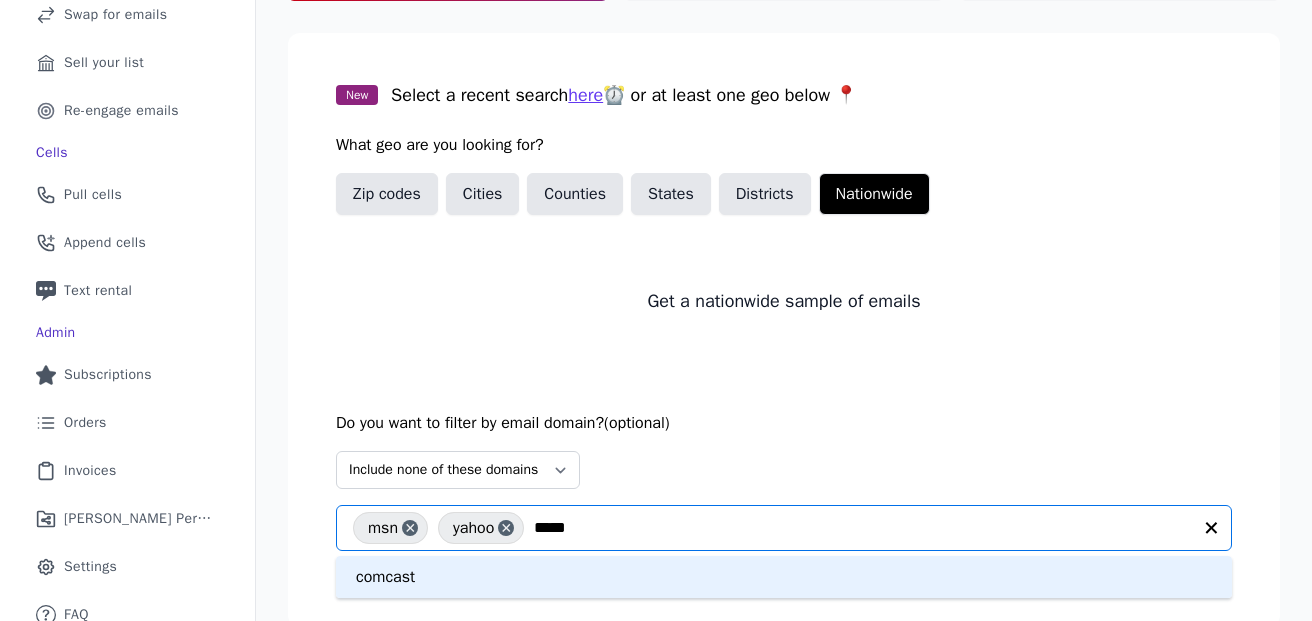 click on "comcast" at bounding box center [784, 577] 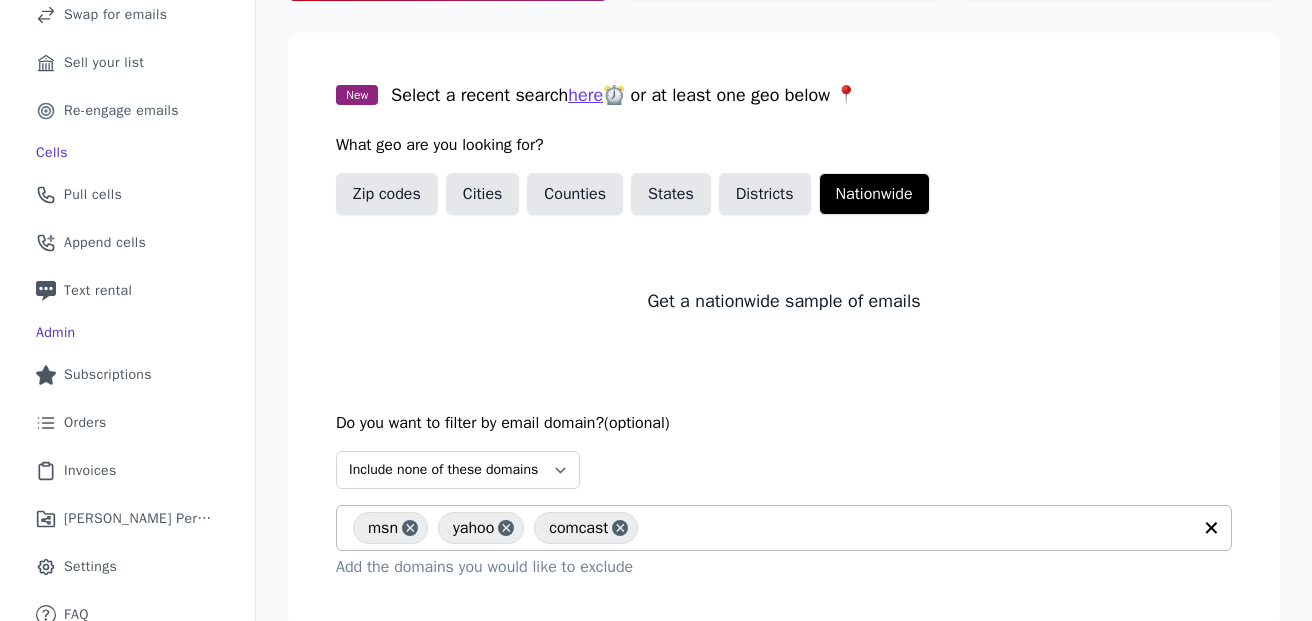 click on "msn     yahoo     comcast" at bounding box center (772, 528) 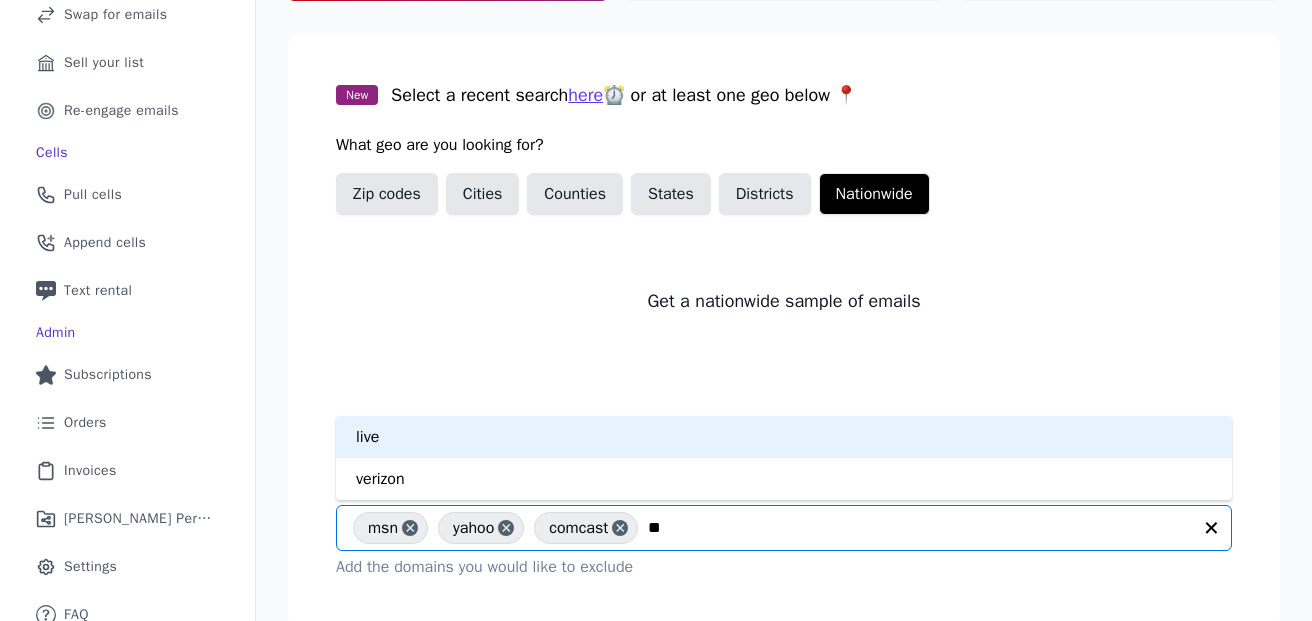type on "***" 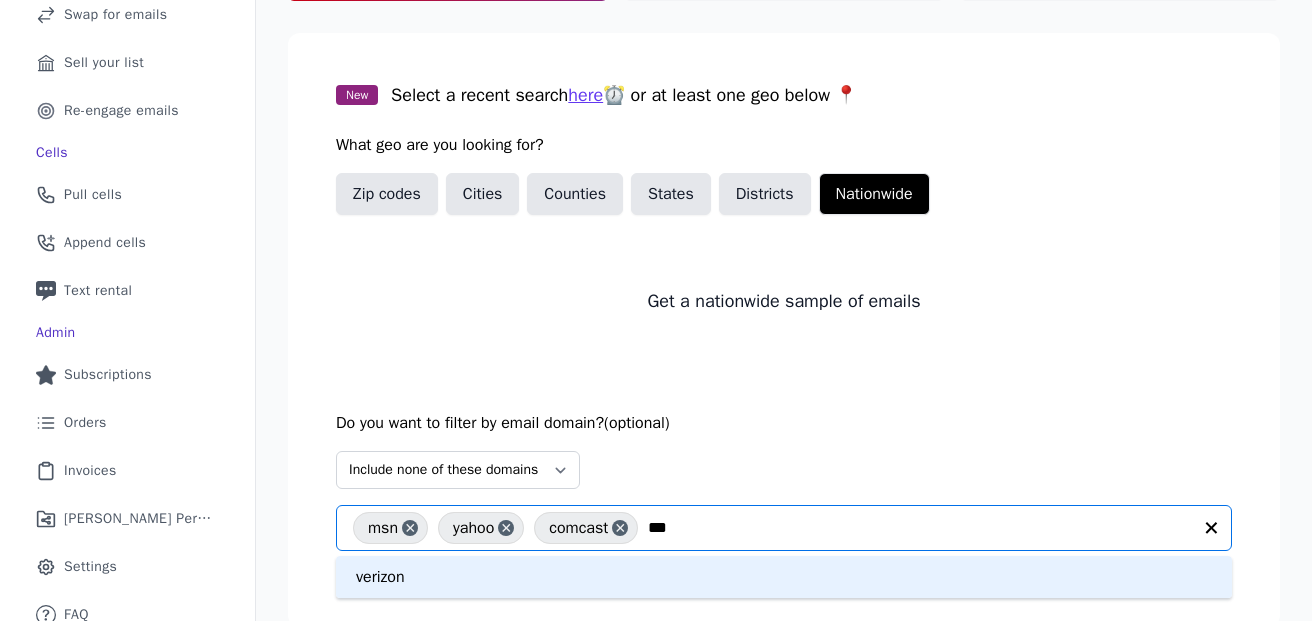 click on "verizon" at bounding box center (784, 577) 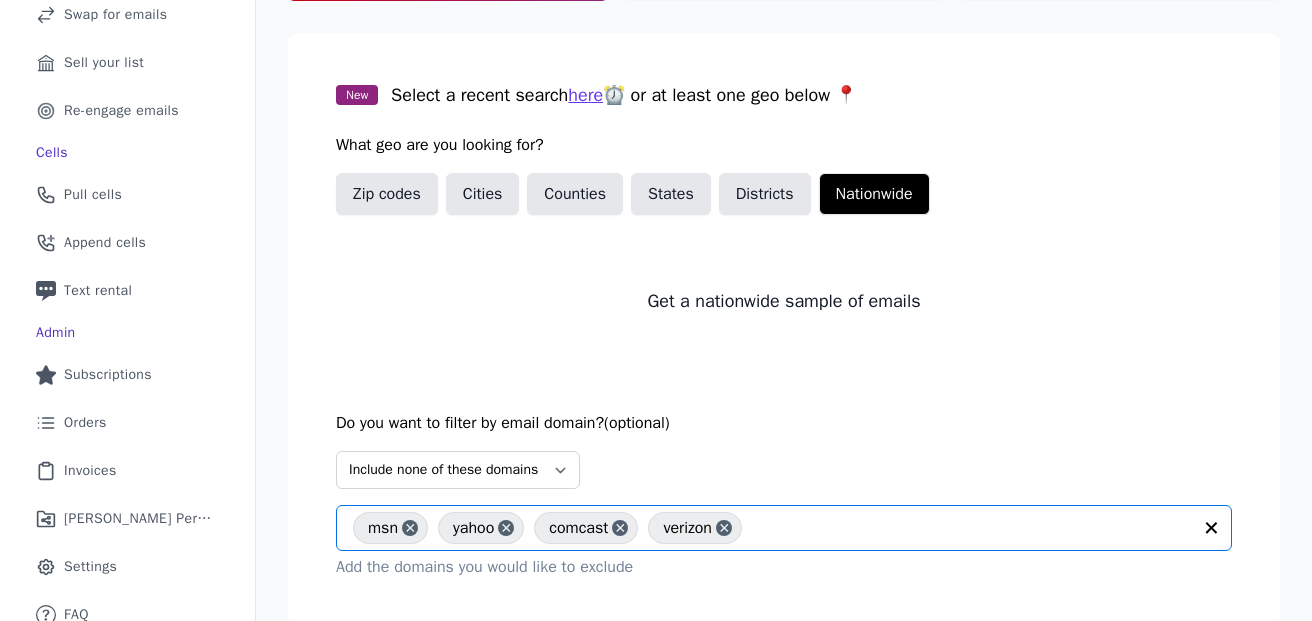click on "Do you want to filter by email domain?  (optional)" at bounding box center [784, 423] 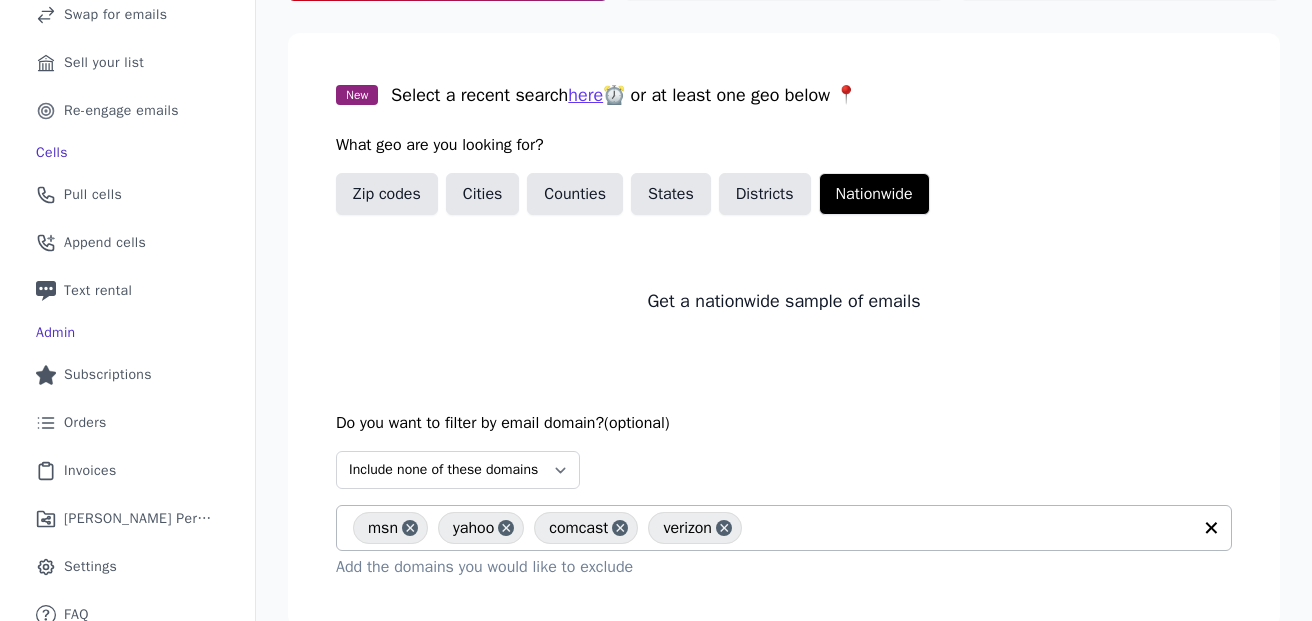 scroll, scrollTop: 346, scrollLeft: 0, axis: vertical 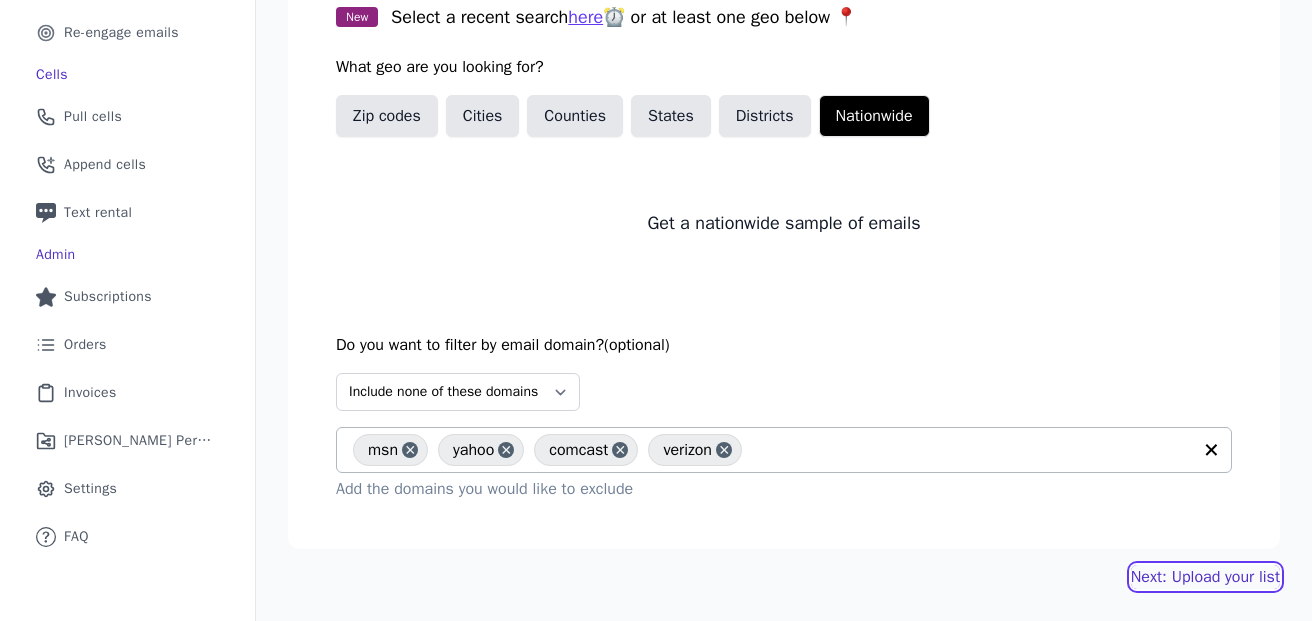 click on "Next: Upload your list" at bounding box center (1205, 577) 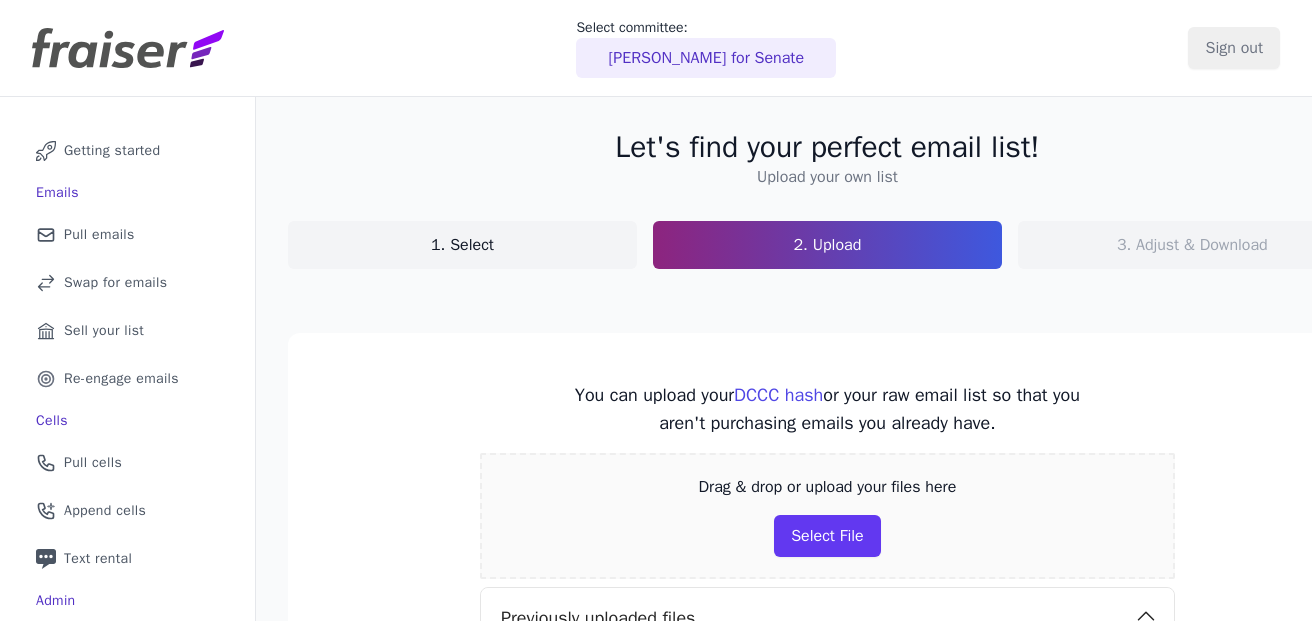 scroll, scrollTop: 0, scrollLeft: 0, axis: both 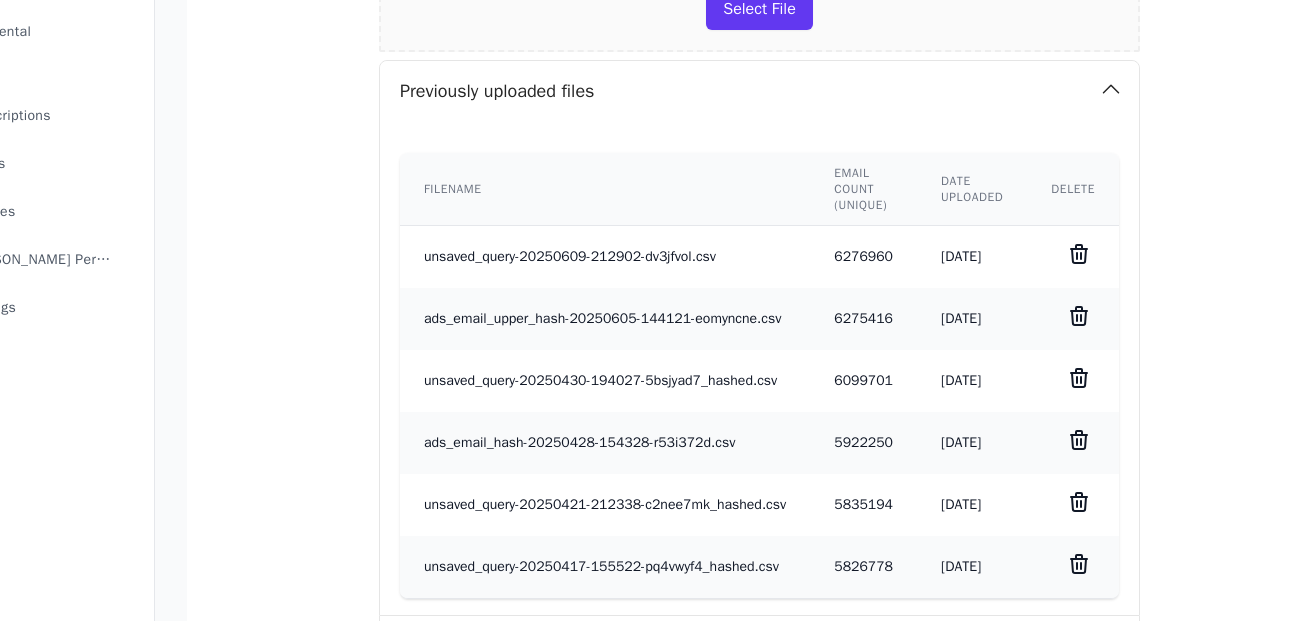 drag, startPoint x: 943, startPoint y: 256, endPoint x: 1020, endPoint y: 250, distance: 77.23341 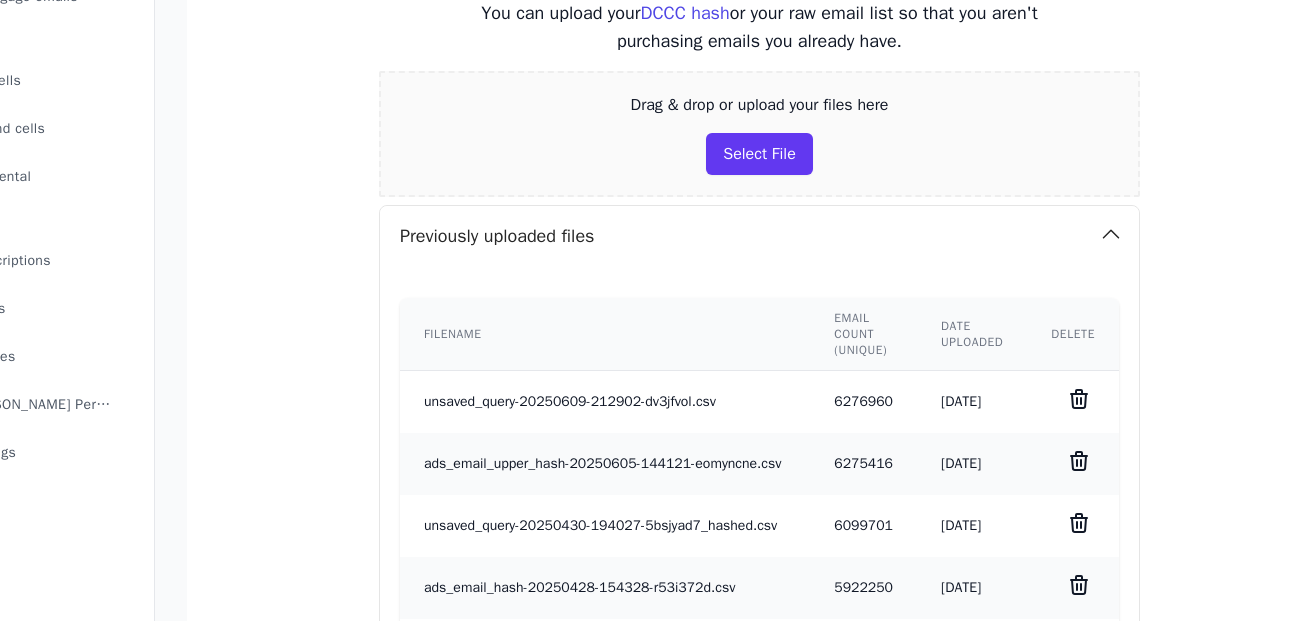 scroll, scrollTop: 939, scrollLeft: 101, axis: both 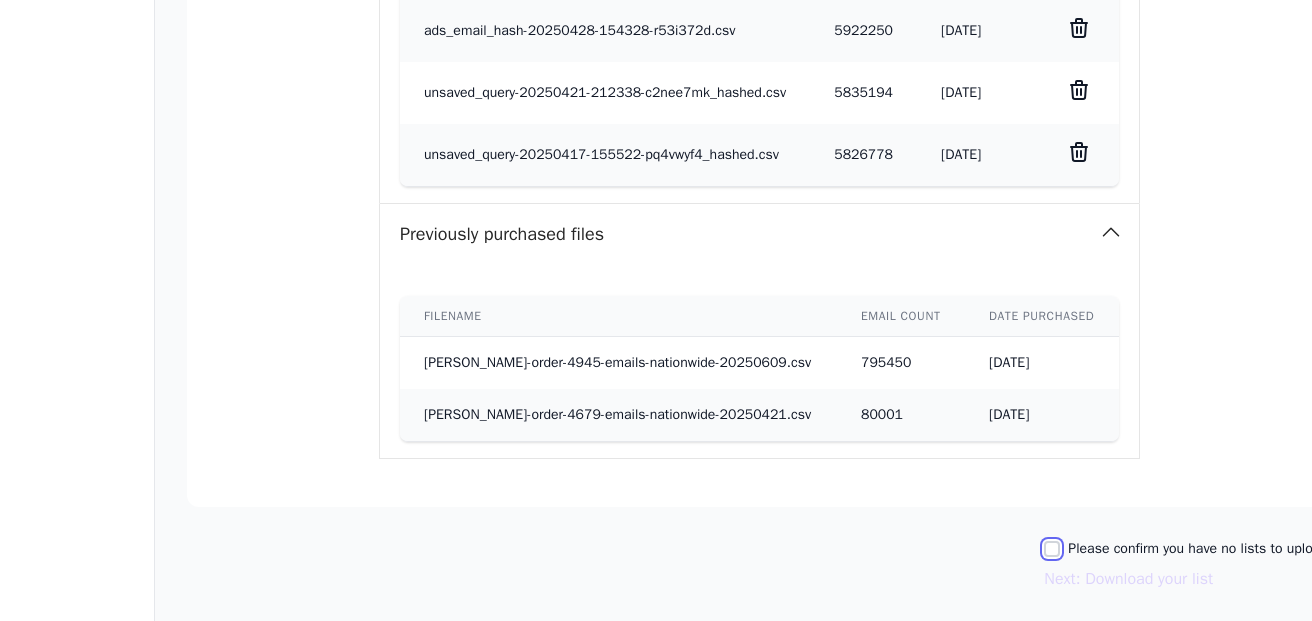 click on "Please confirm you have no lists to upload." at bounding box center (1052, 549) 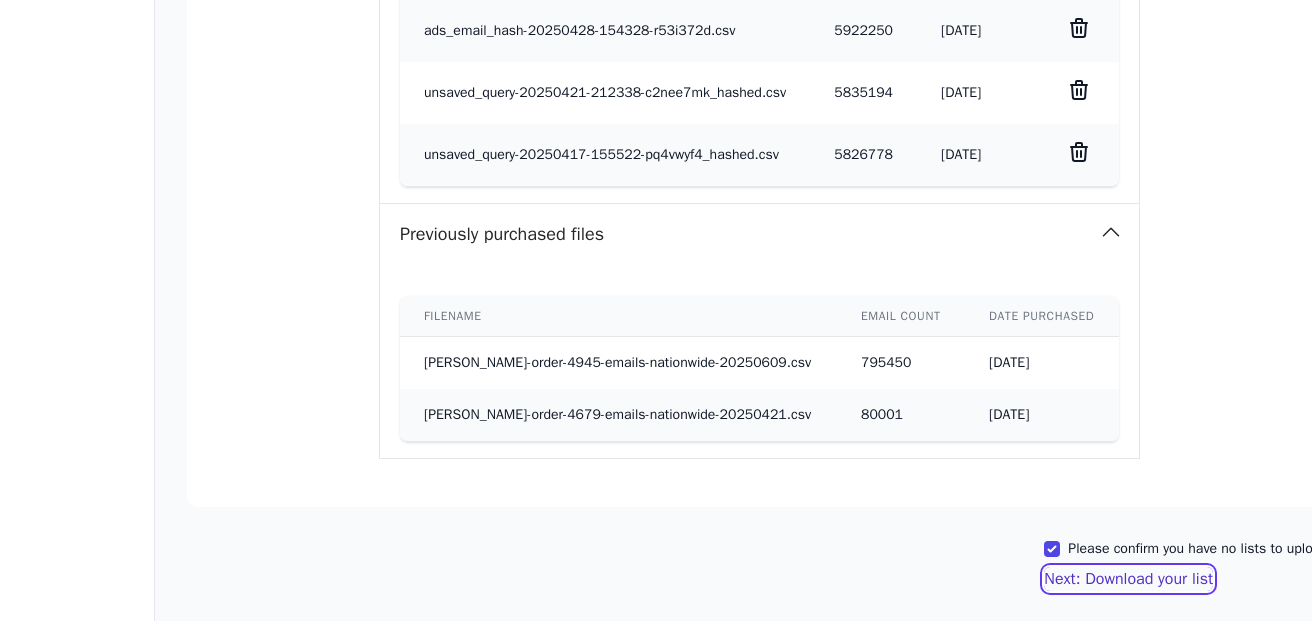 click on "Next: Download your list" at bounding box center (1128, 579) 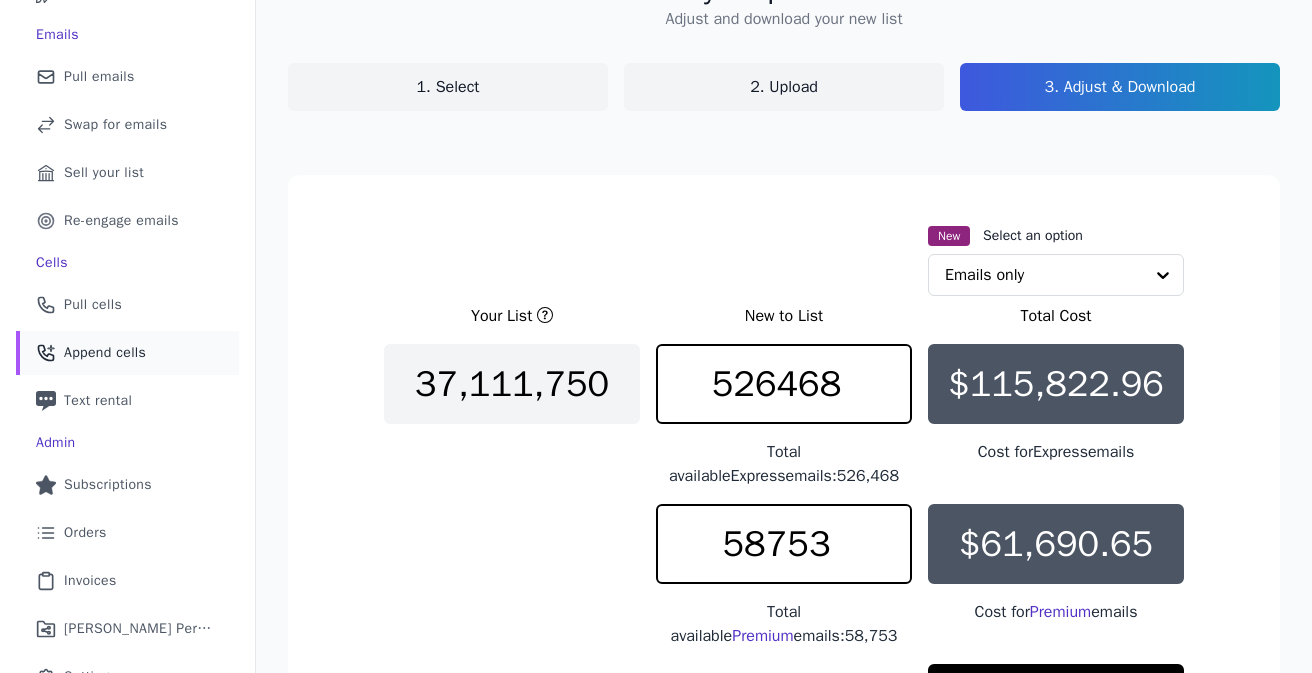 scroll, scrollTop: 134, scrollLeft: 0, axis: vertical 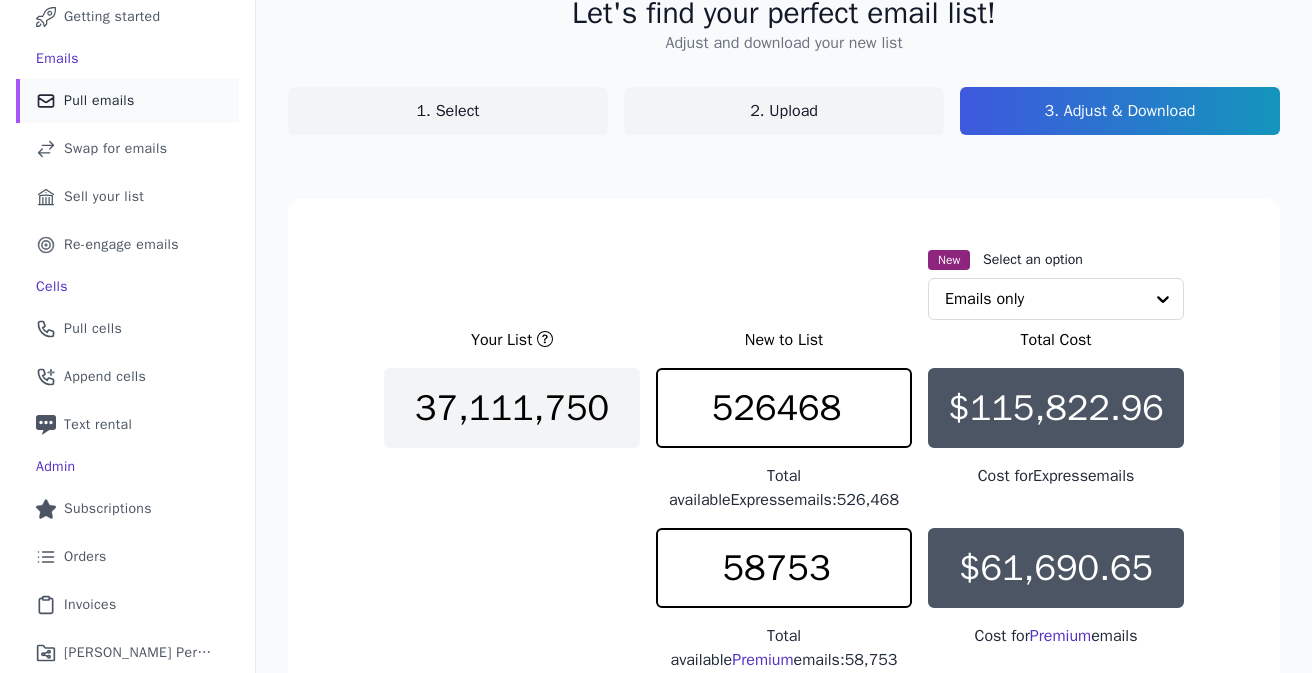 click on "Pull emails" at bounding box center (99, 101) 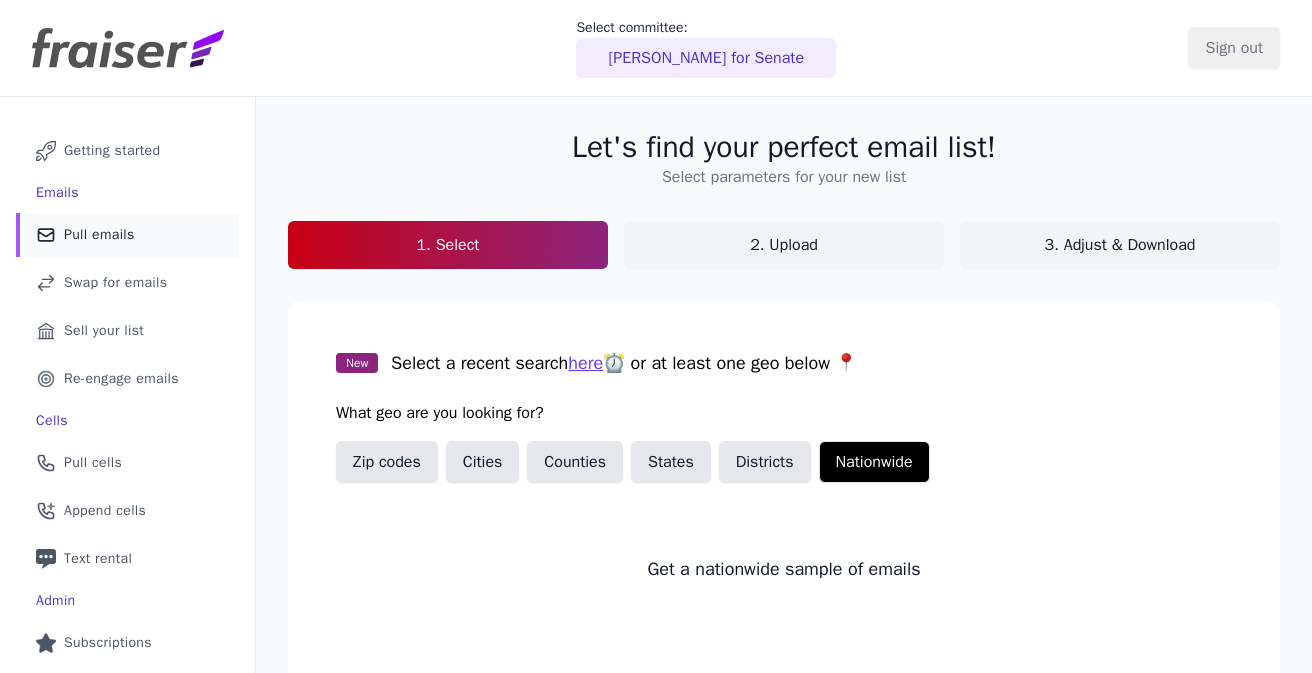 select on "Exclude" 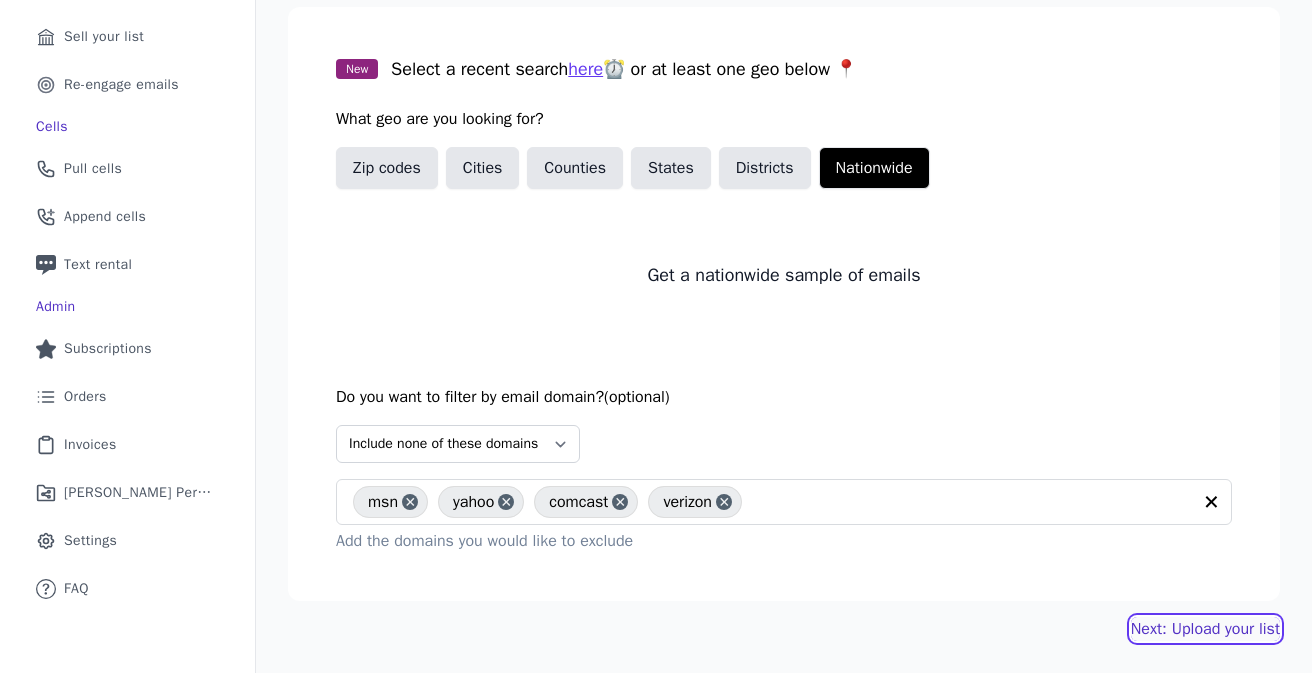 click on "Next: Upload your list" at bounding box center (1205, 629) 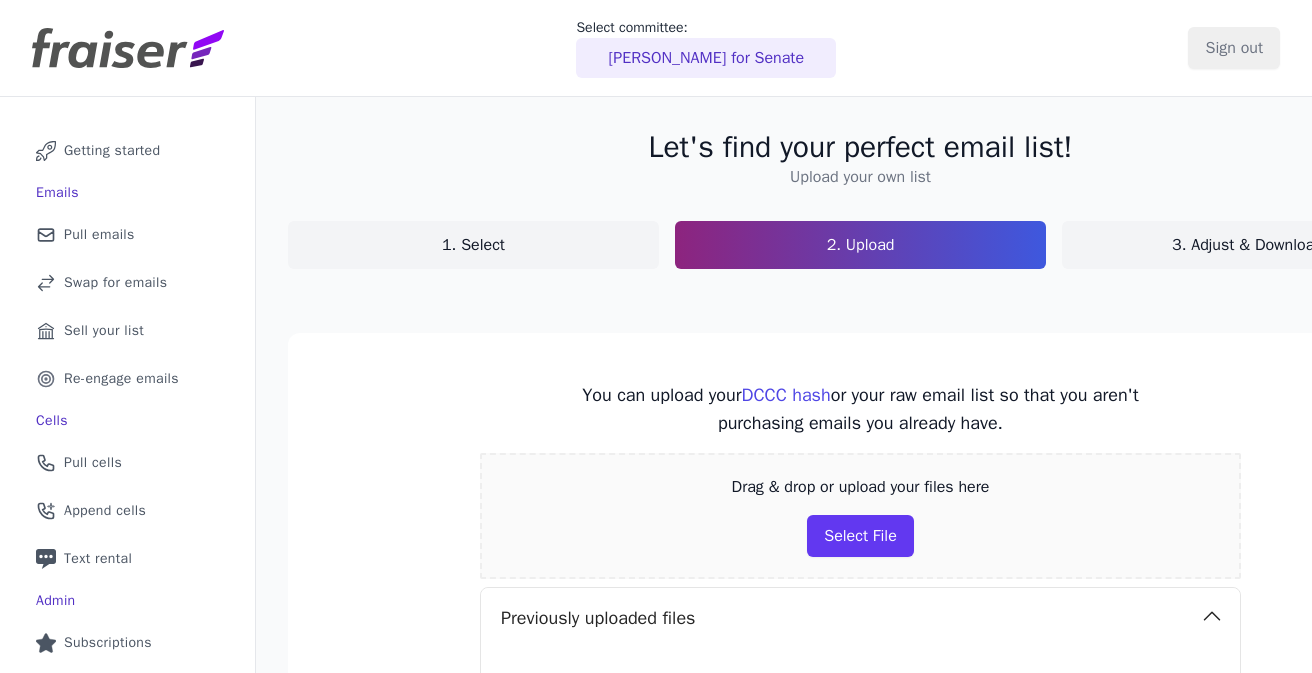 scroll, scrollTop: 0, scrollLeft: 0, axis: both 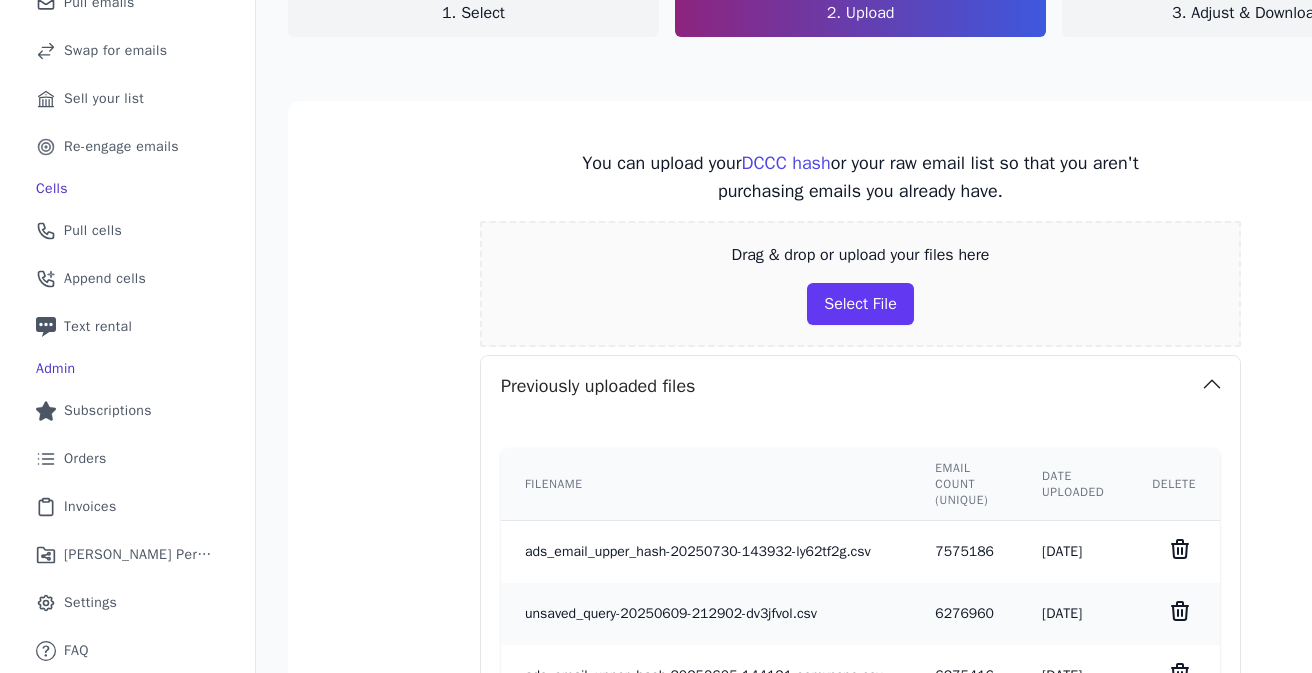 click on "ads_email_upper_hash-20250730-143932-ly62tf2g.csv" at bounding box center (706, 552) 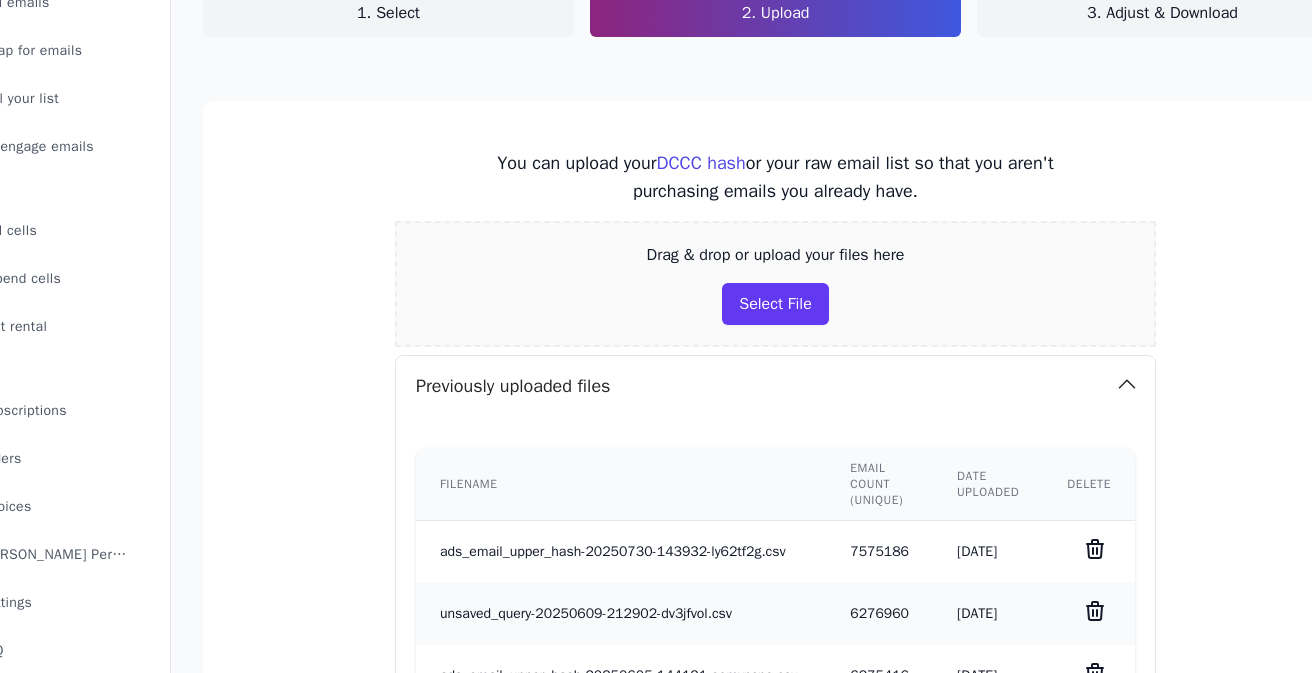 scroll, scrollTop: 232, scrollLeft: 84, axis: both 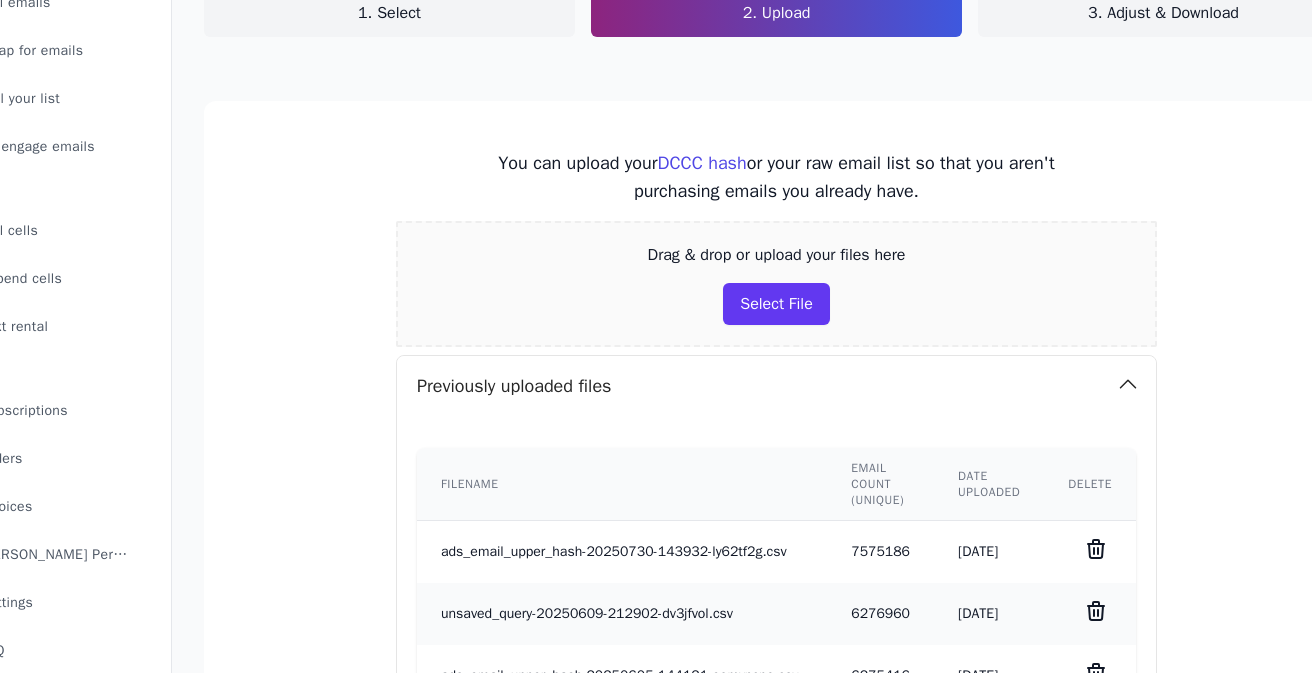 click on "[DATE]" at bounding box center (989, 552) 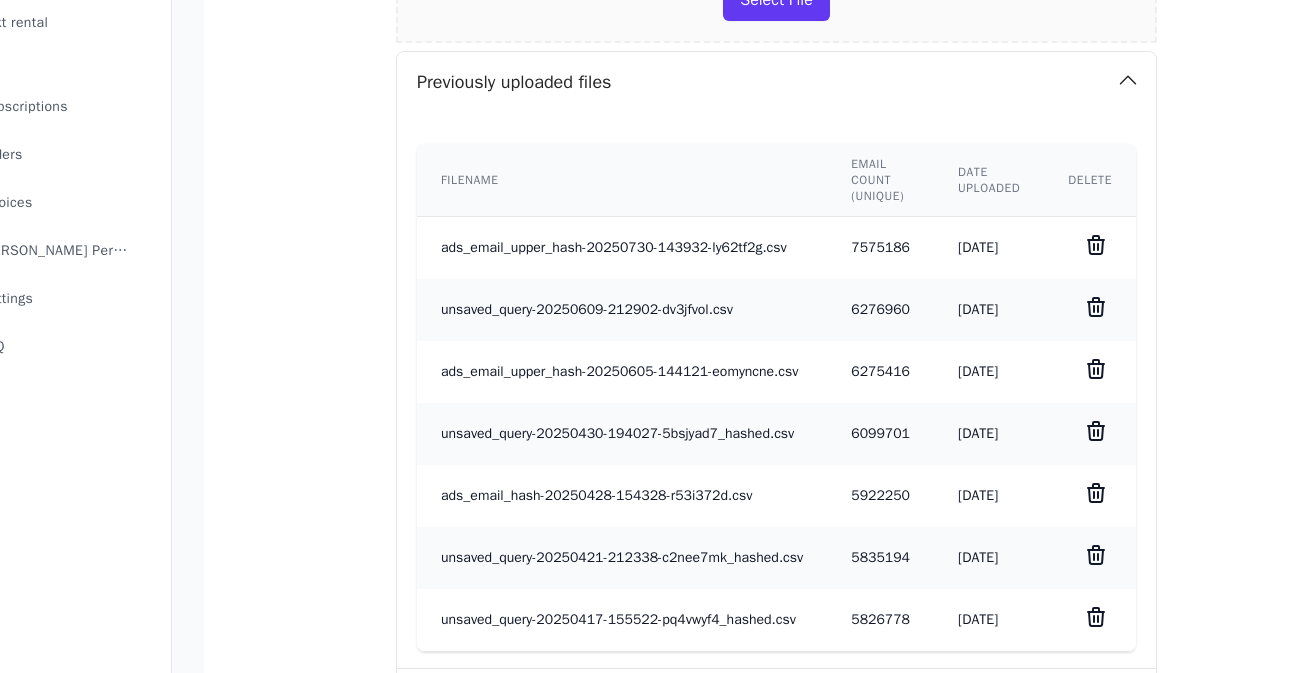 scroll, scrollTop: 1012, scrollLeft: 84, axis: both 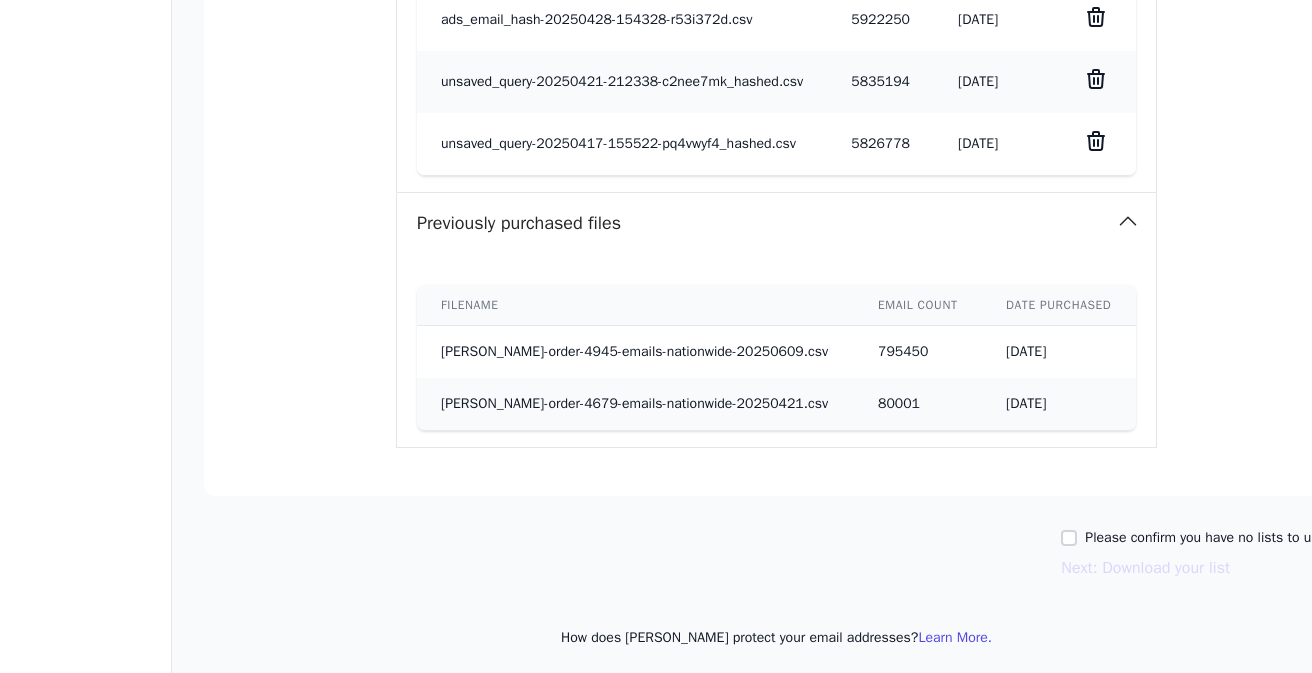 click on "Let's find your perfect email list!   Upload your own list   1. Select   2. Upload   3. Adjust & Download       You can upload your  DCCC hash
or your raw email list so that you aren't purchasing emails you already have.   Drag & drop or upload your files here
Select File     Previously uploaded files        Filename   Email count (unique)   Date uploaded   Delete     ads_email_upper_hash-20250730-143932-ly62tf2g.csv   7575186   [DATE]       unsaved_query-20250609-212902-dv3jfvol.csv   6276960   [DATE]       ads_email_upper_hash-20250605-144121-eomyncne.csv   6275416   [DATE]       unsaved_query-20250430-194027-5bsjyad7_hashed.csv   6099701   [DATE]       ads_email_hash-20250428-154328-r53i372d.csv   5922250   [DATE]       unsaved_query-20250421-212338-c2nee7mk_hashed.csv   5835194   [DATE]       unsaved_query-20250417-155522-pq4vwyf4_hashed.csv   5826778   [DATE]         Previously purchased files      Filename   Email count   Date purchased       795450   [DATE]" at bounding box center [776, -118] 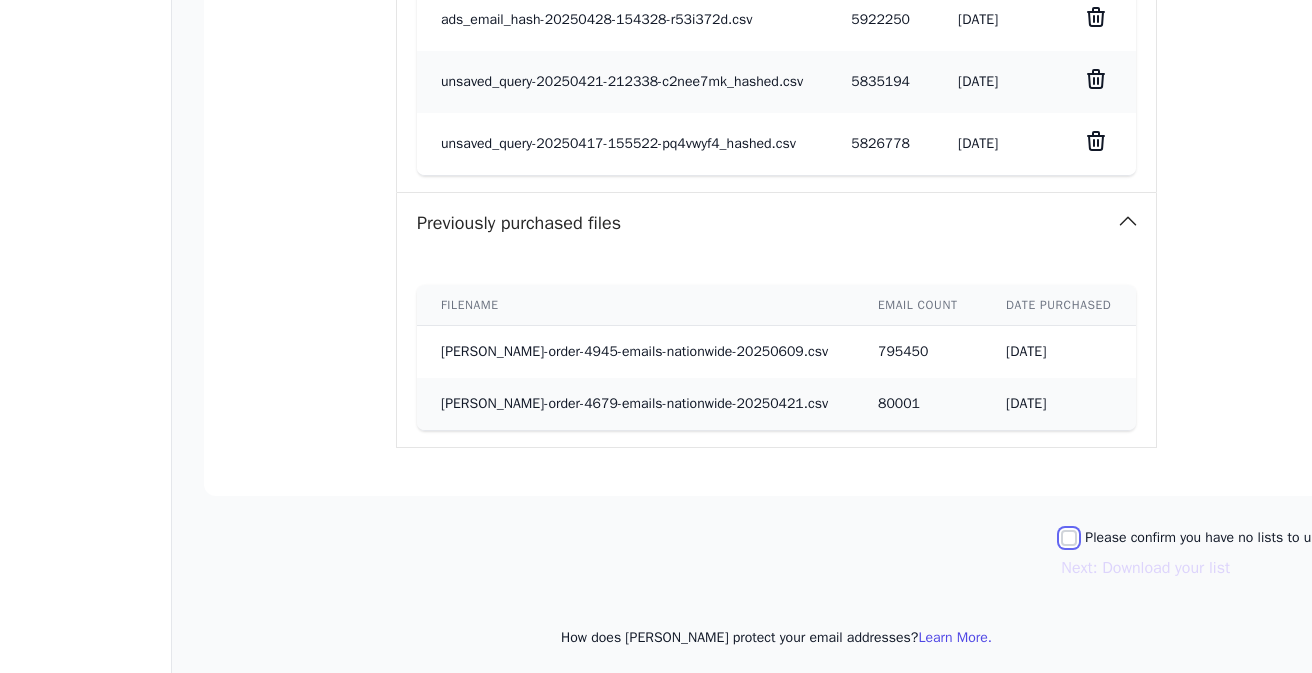 click on "Please confirm you have no lists to upload." at bounding box center [1069, 538] 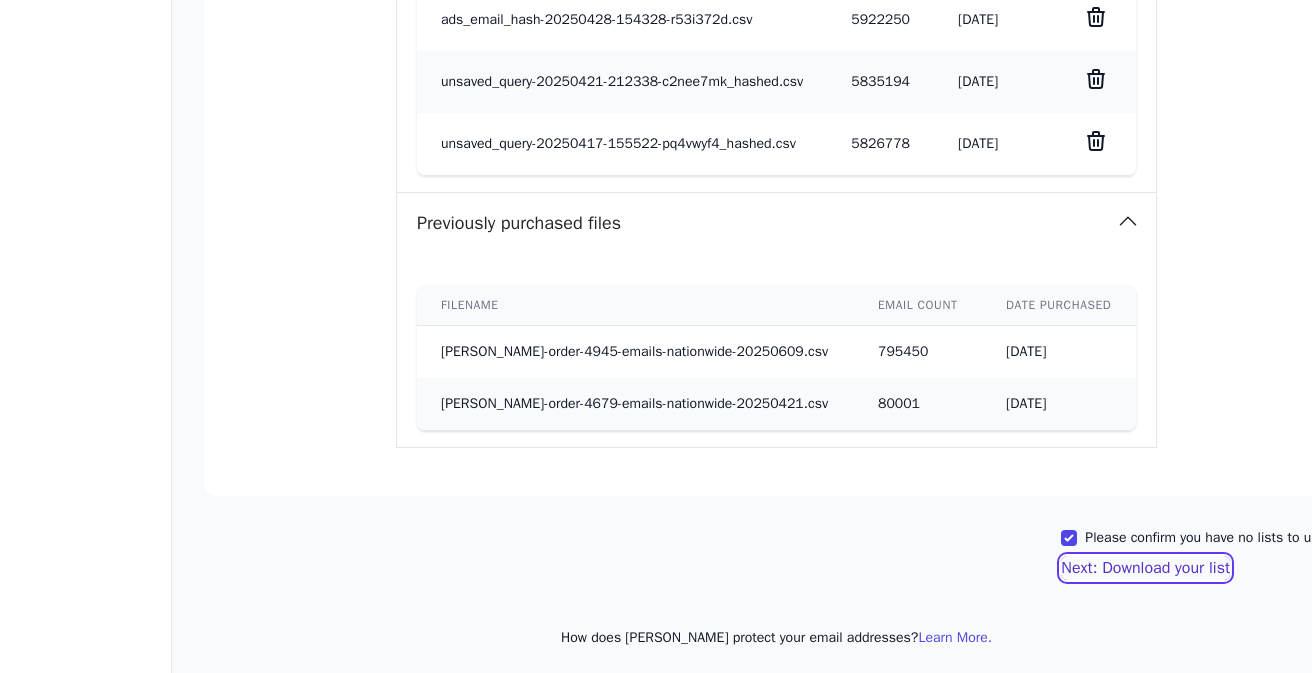 click on "Next: Download your list" at bounding box center (1145, 568) 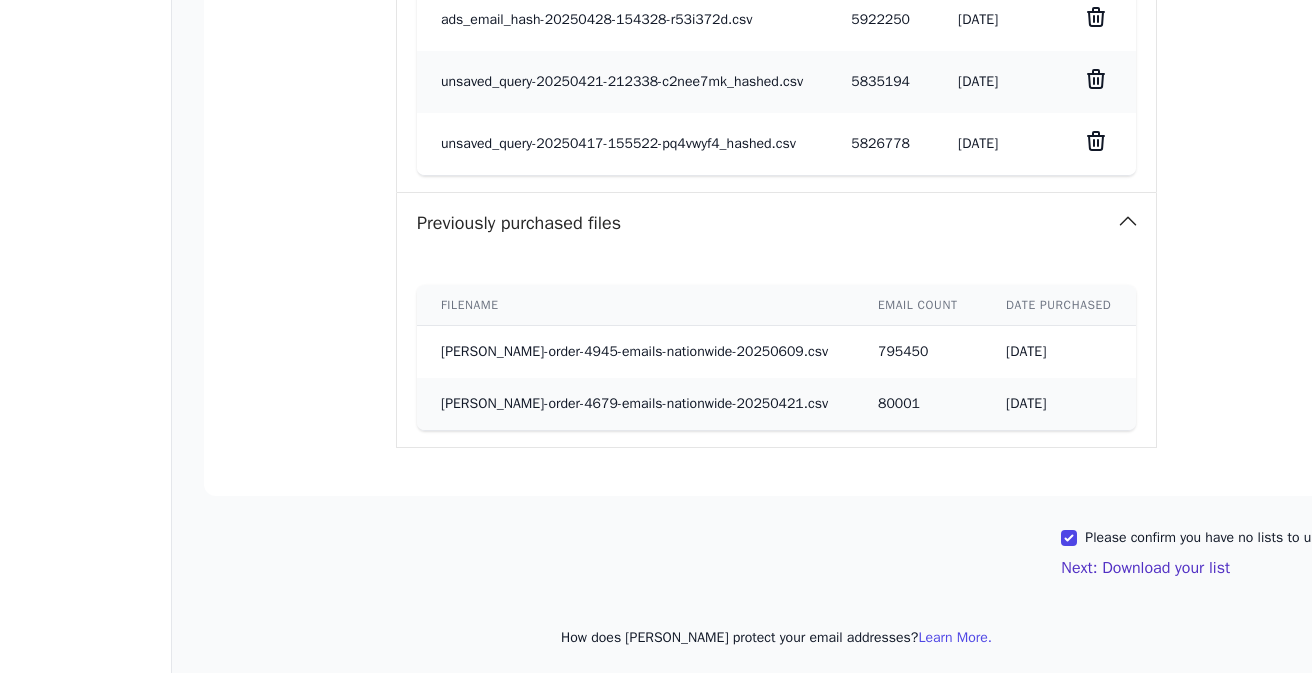 scroll, scrollTop: 1008, scrollLeft: 84, axis: both 